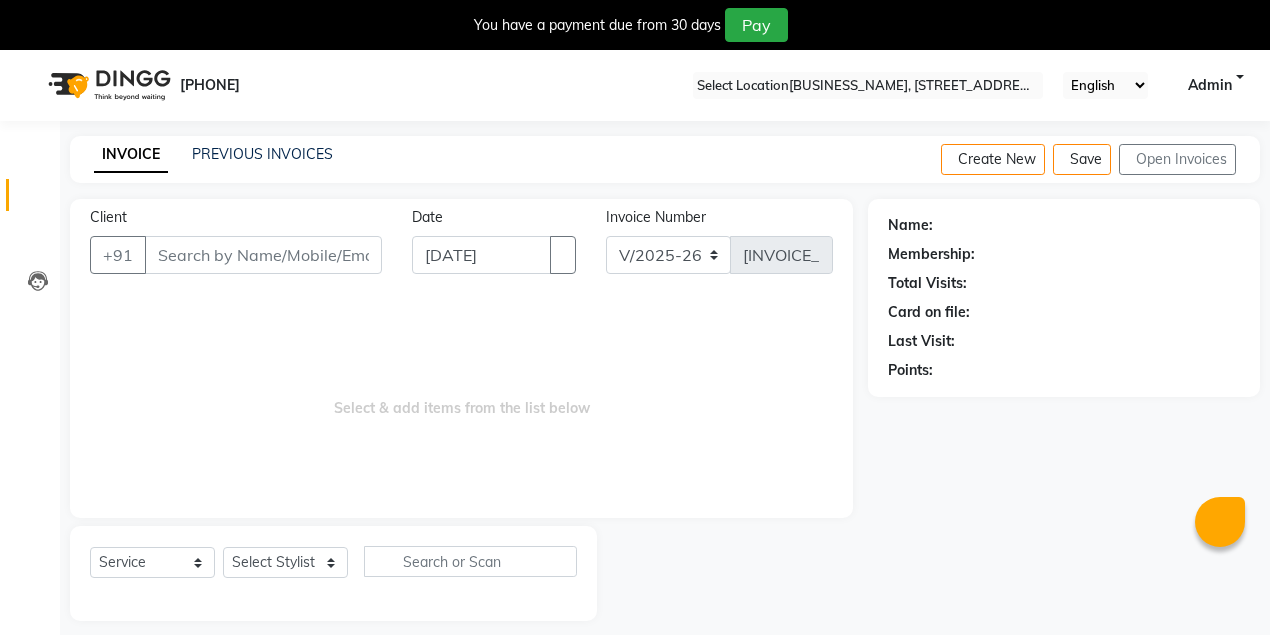 scroll, scrollTop: 0, scrollLeft: 0, axis: both 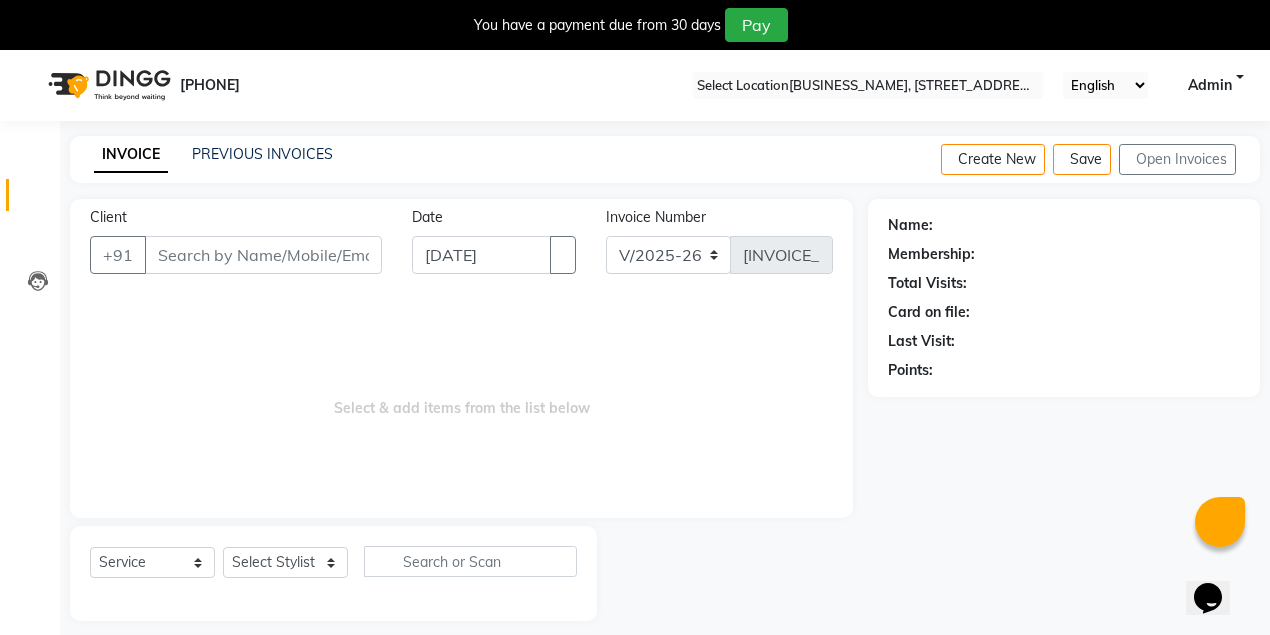 select on "[NUMERIC_ID]" 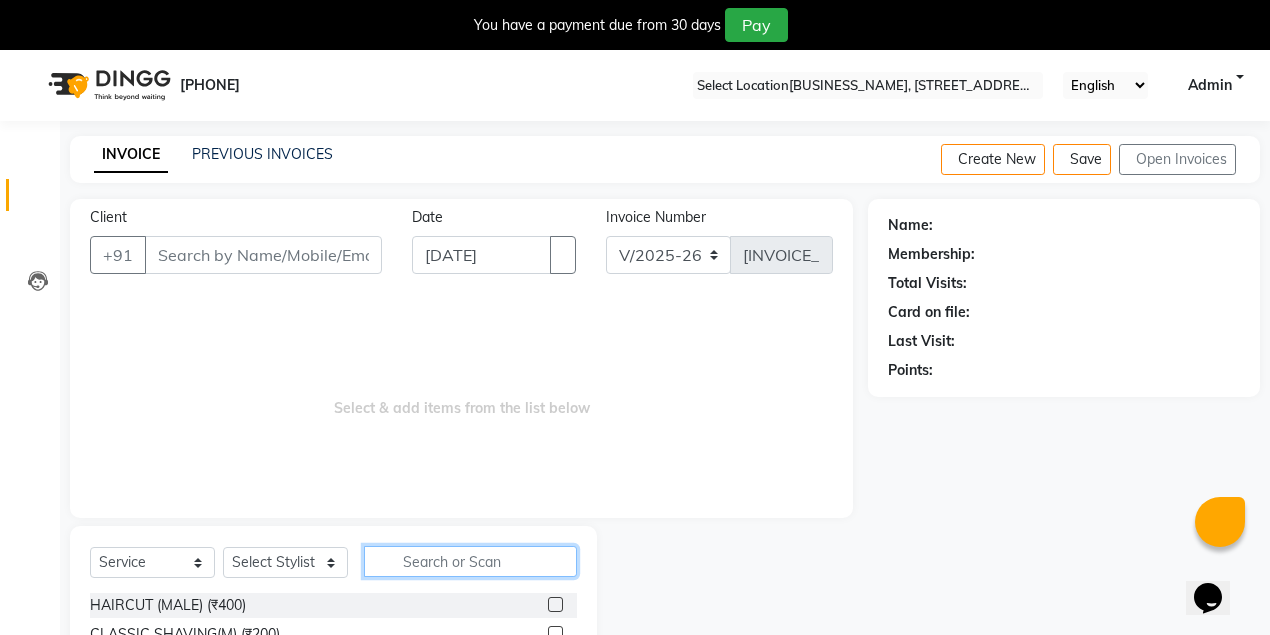 click at bounding box center [470, 561] 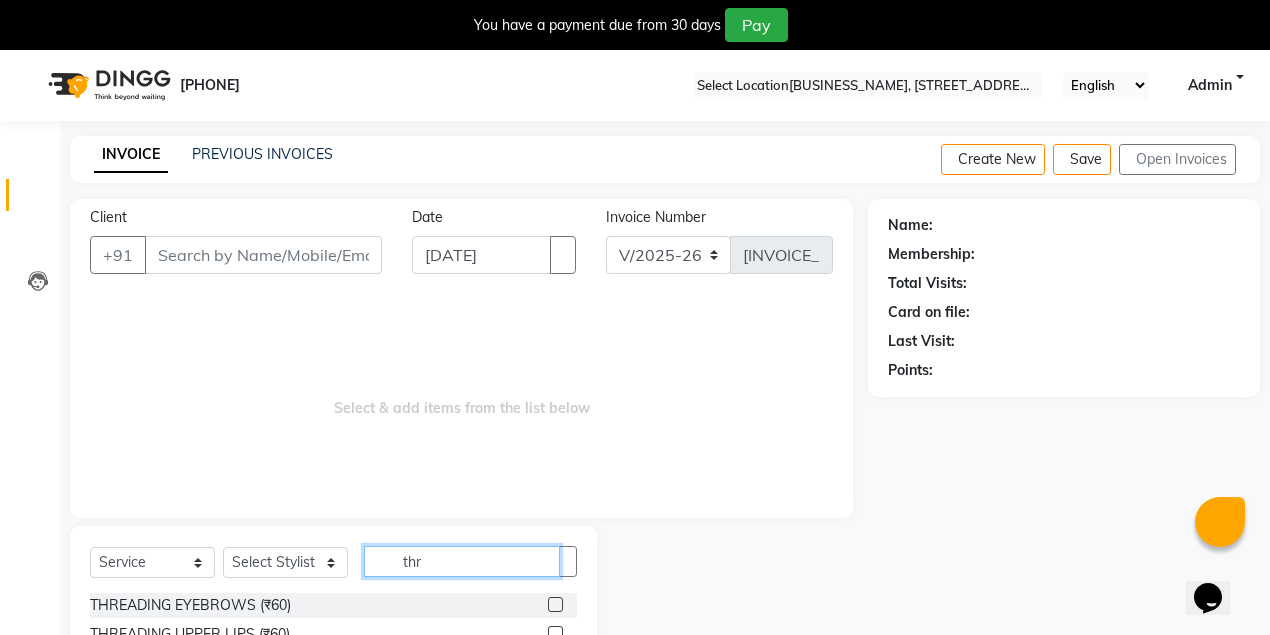 type on "thr" 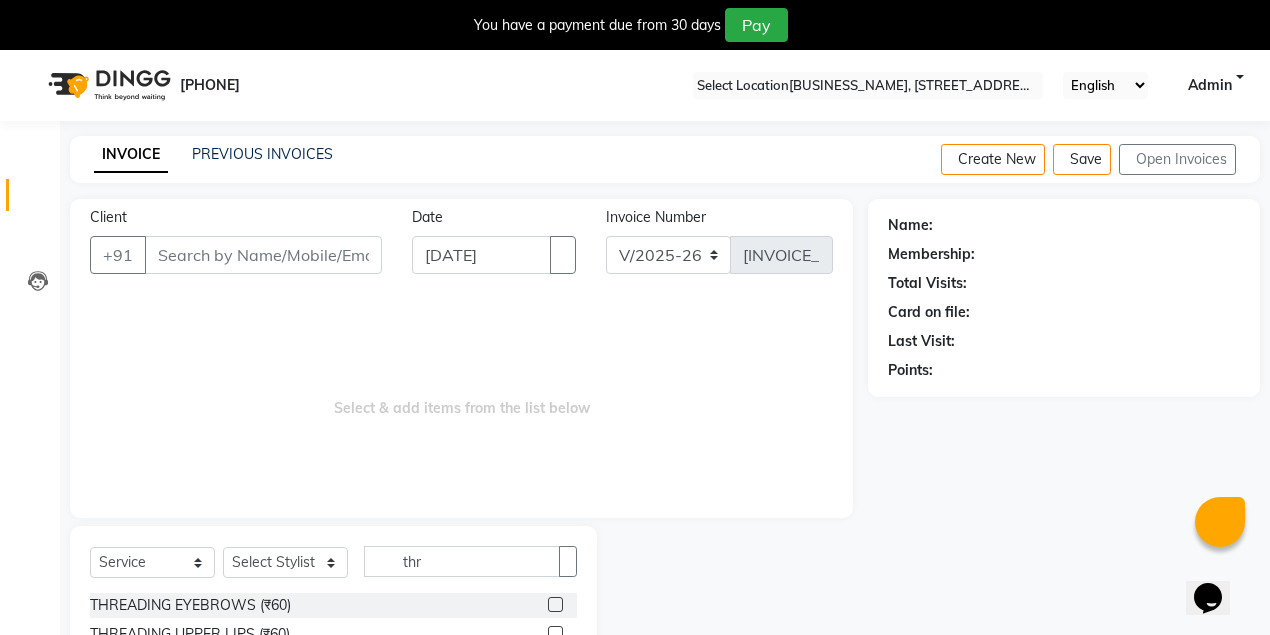 click at bounding box center (555, 604) 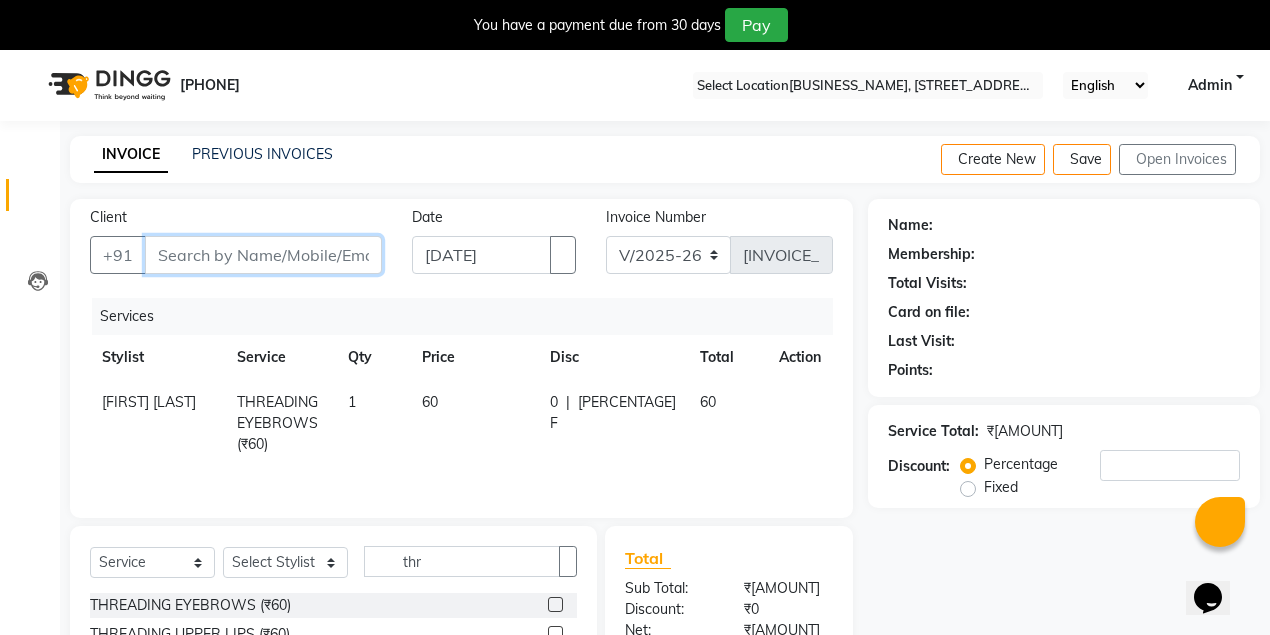 click on "Client" at bounding box center (263, 255) 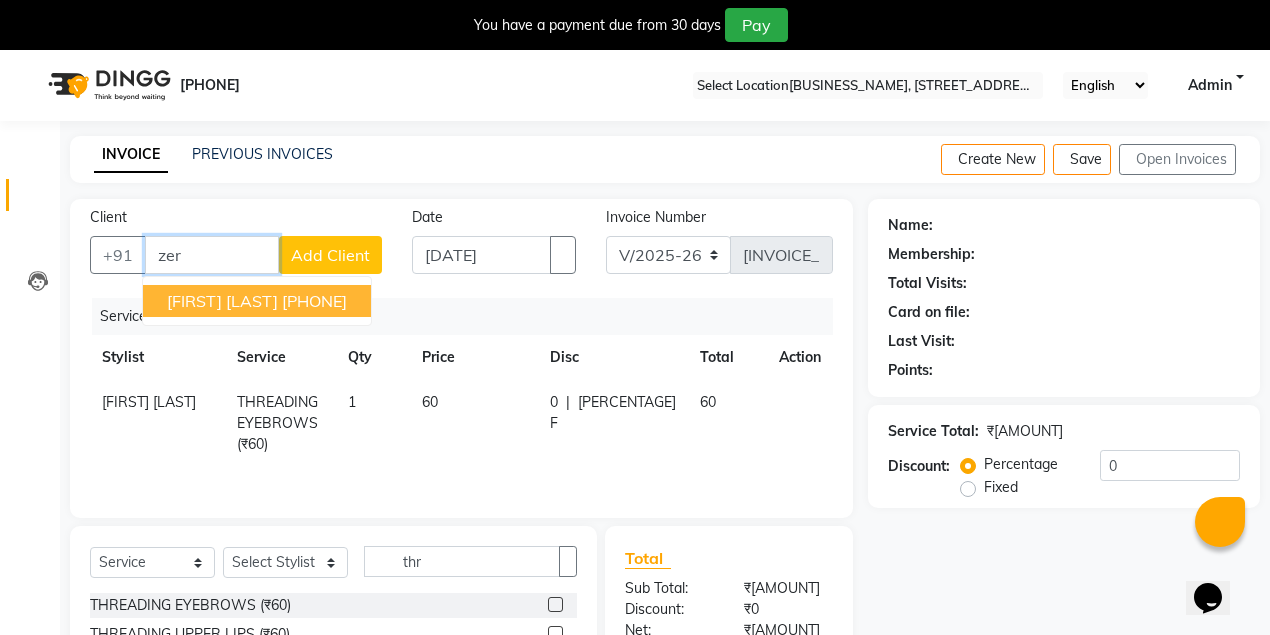 click on "[PHONE]" at bounding box center (314, 301) 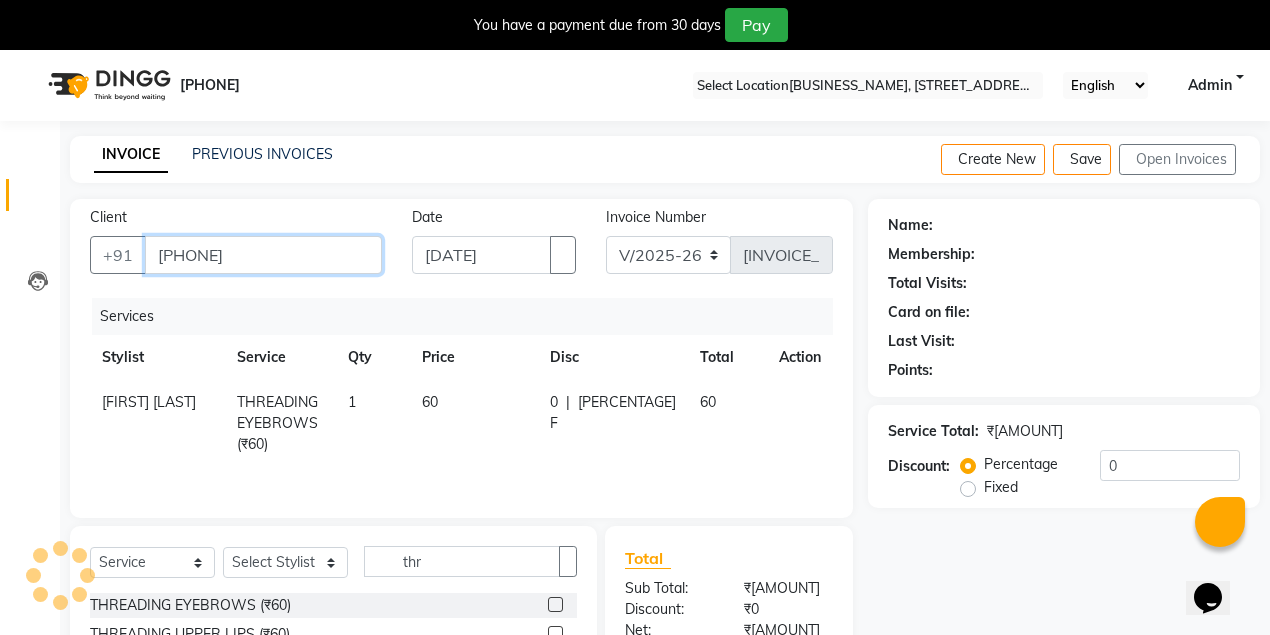 type on "[PHONE]" 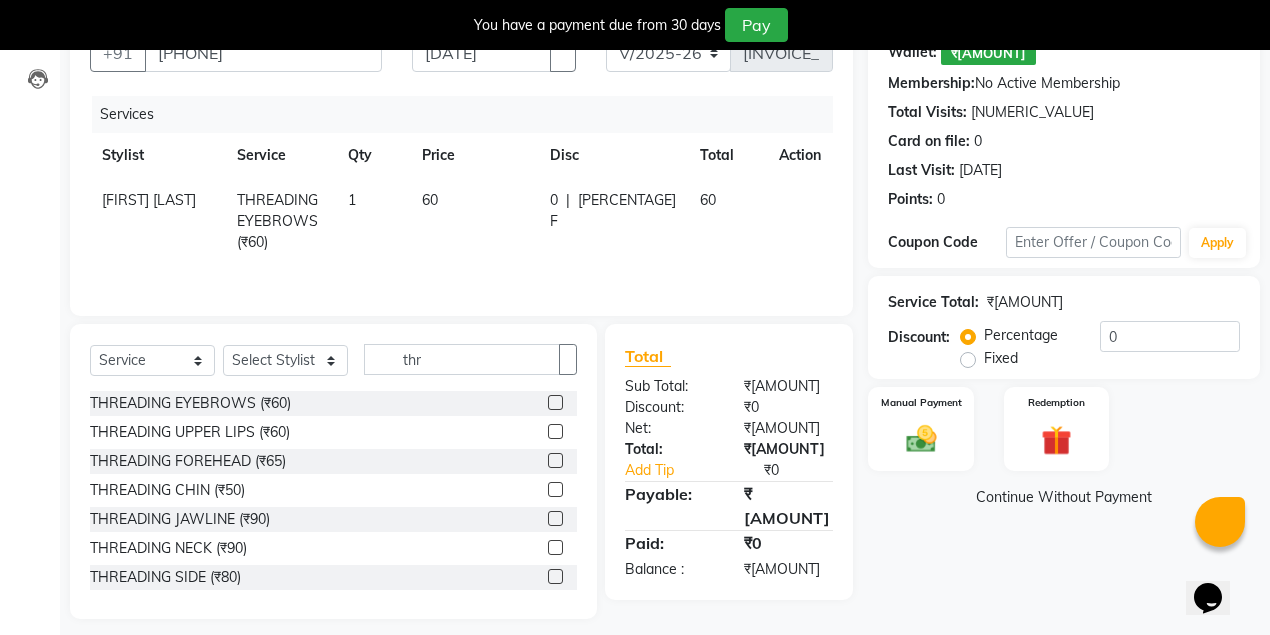 scroll, scrollTop: 214, scrollLeft: 0, axis: vertical 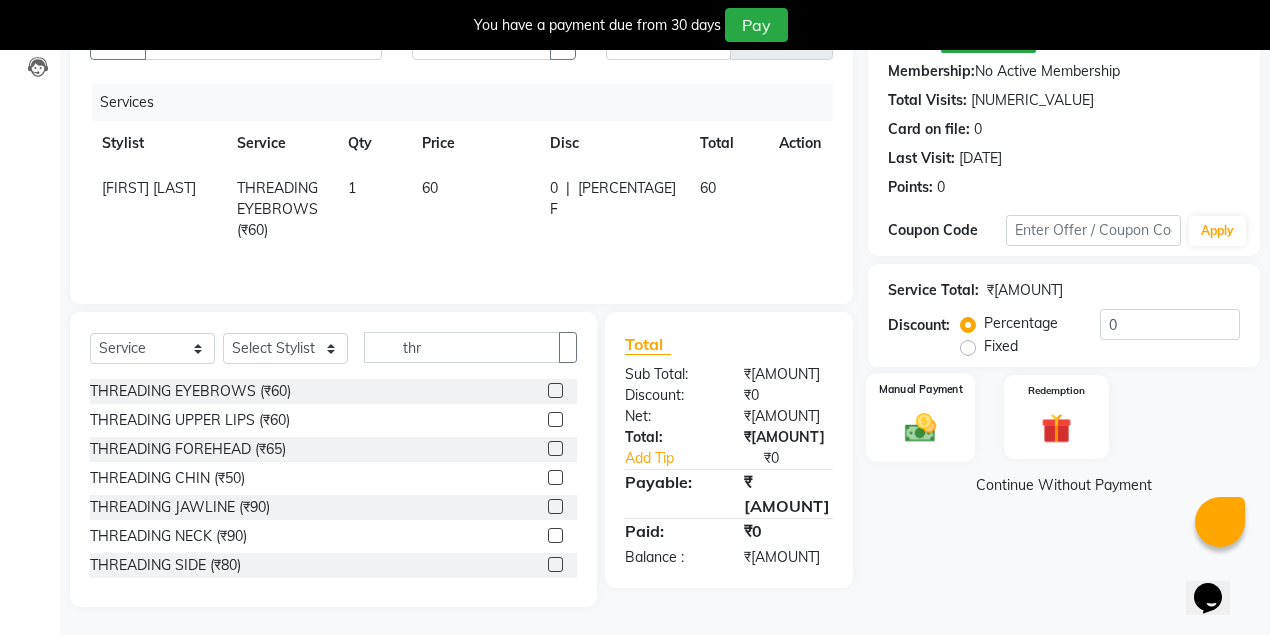 click at bounding box center (921, 427) 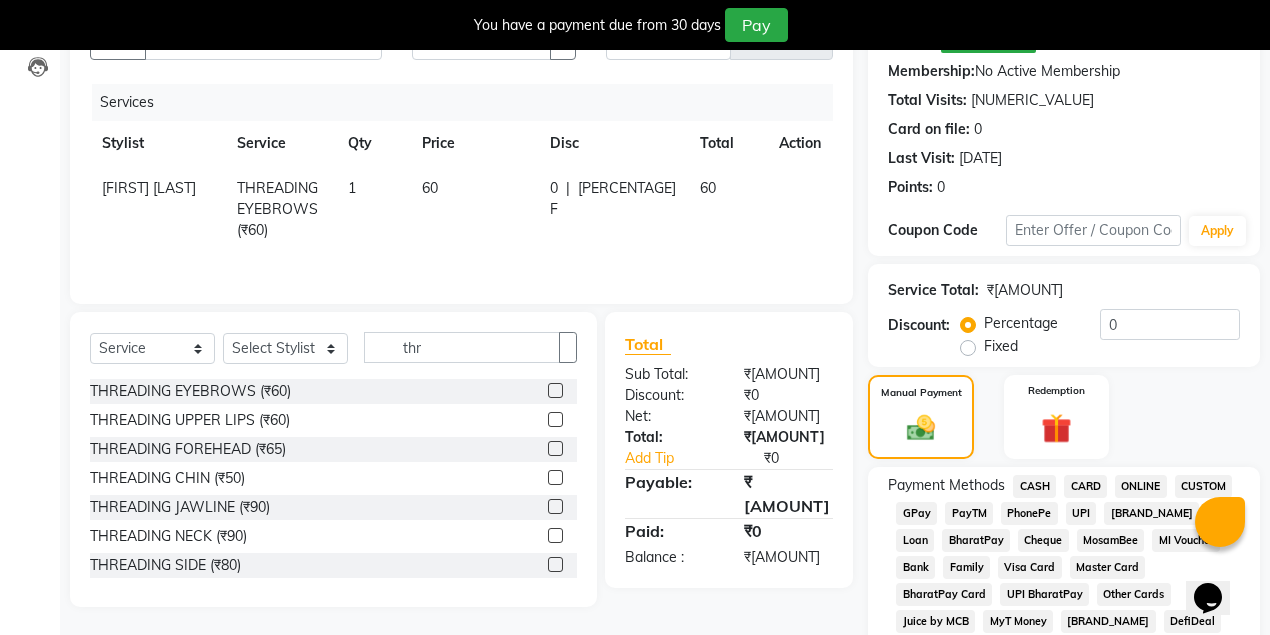 click on "0 F" at bounding box center [554, 199] 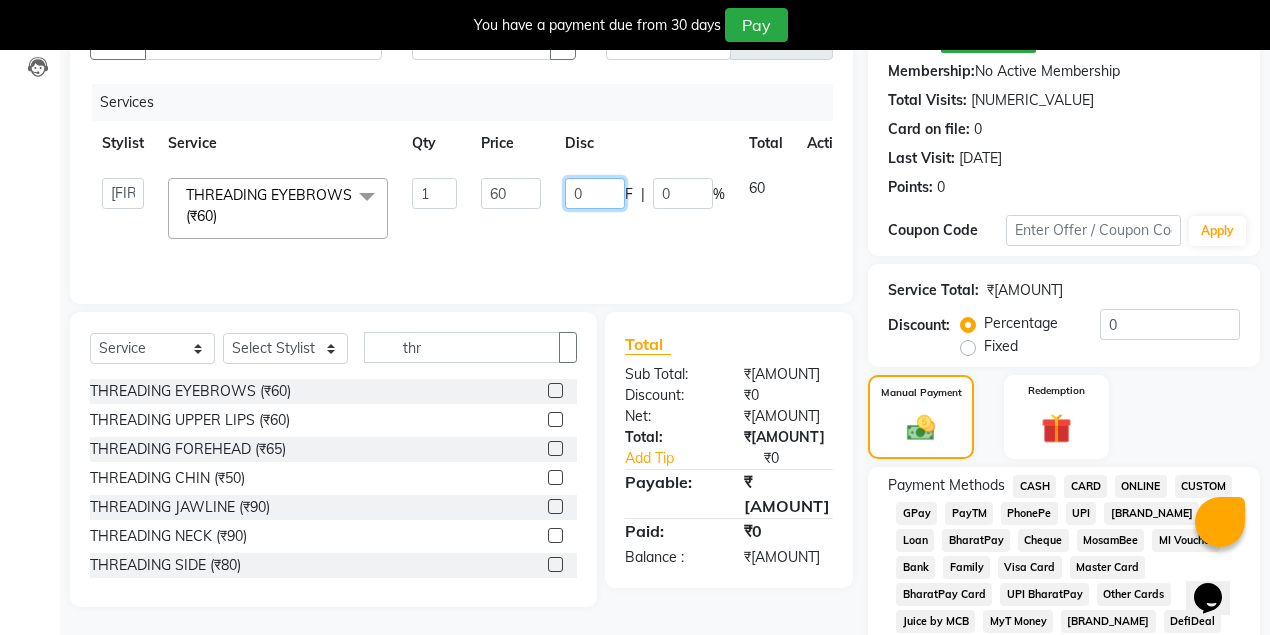 click on "0" at bounding box center [595, 193] 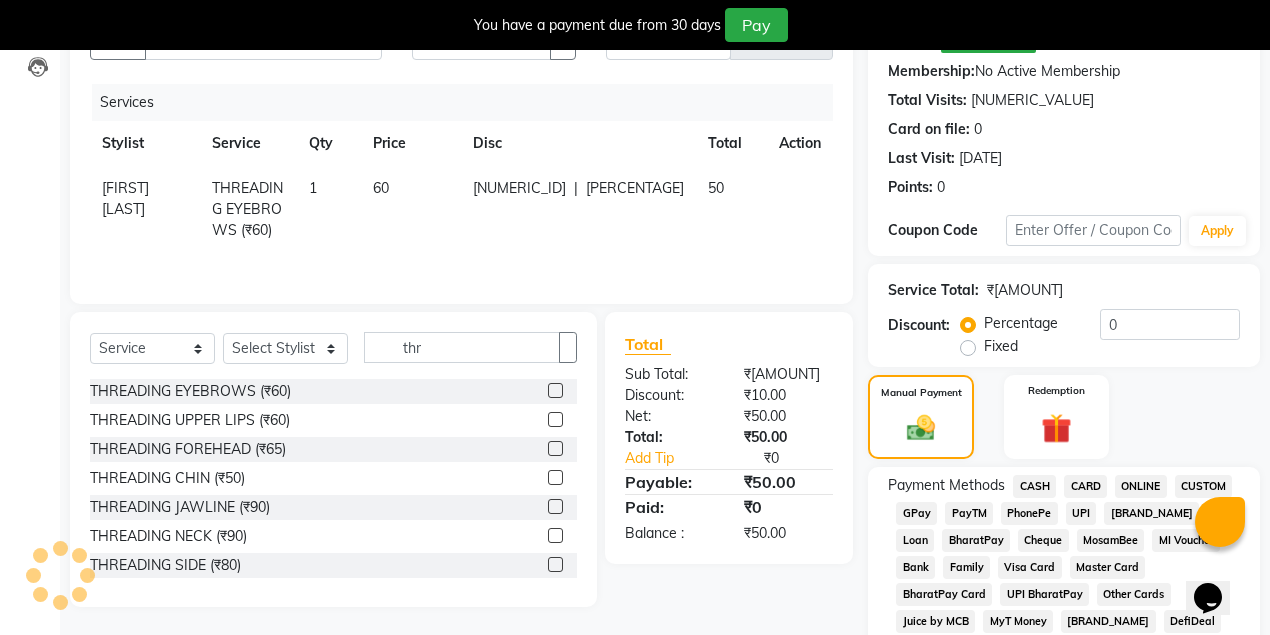 click on "10 F | 16.67 %" at bounding box center [578, 209] 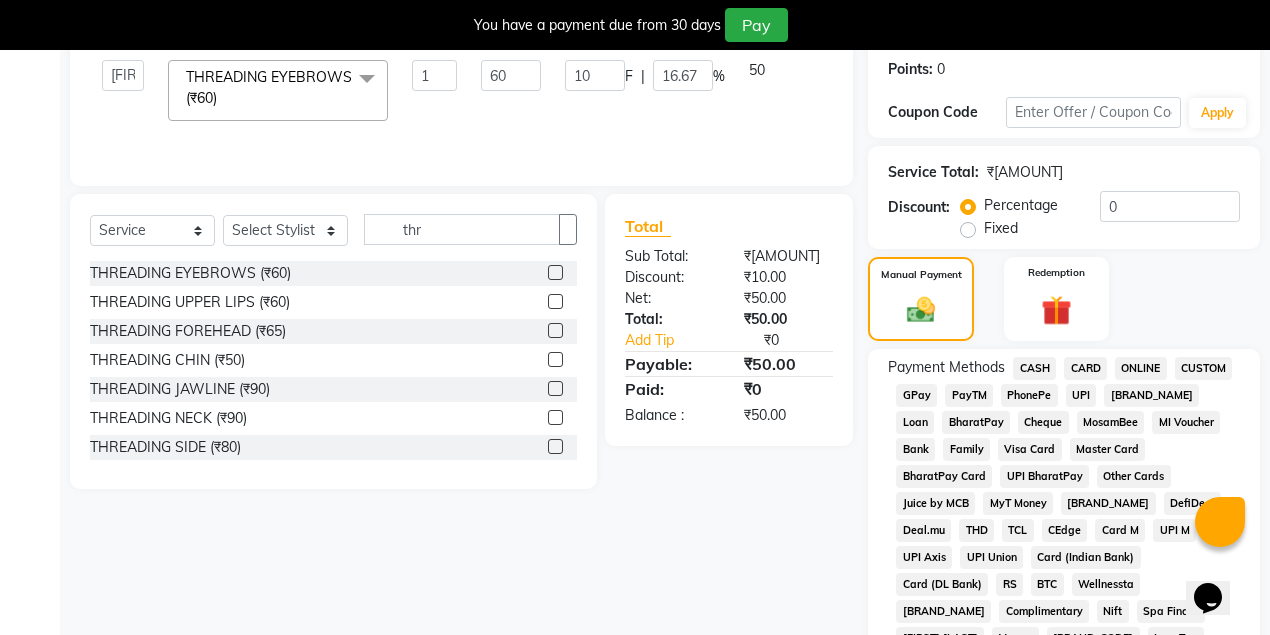 scroll, scrollTop: 347, scrollLeft: 0, axis: vertical 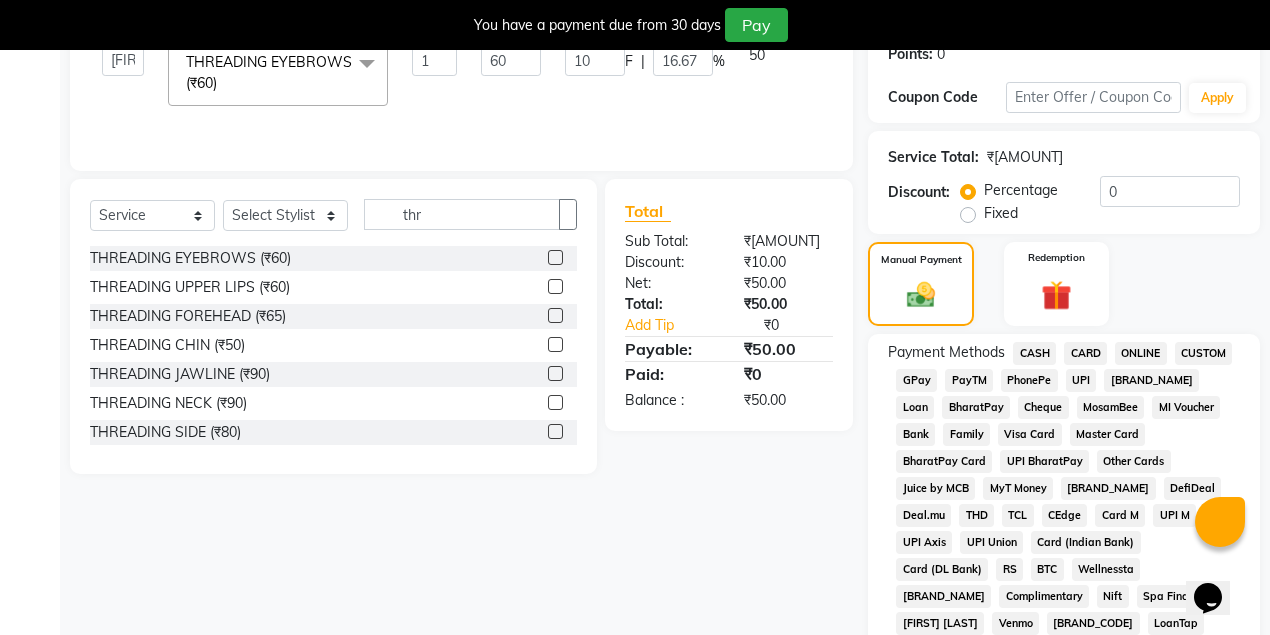 click on "GPay" at bounding box center [1034, 353] 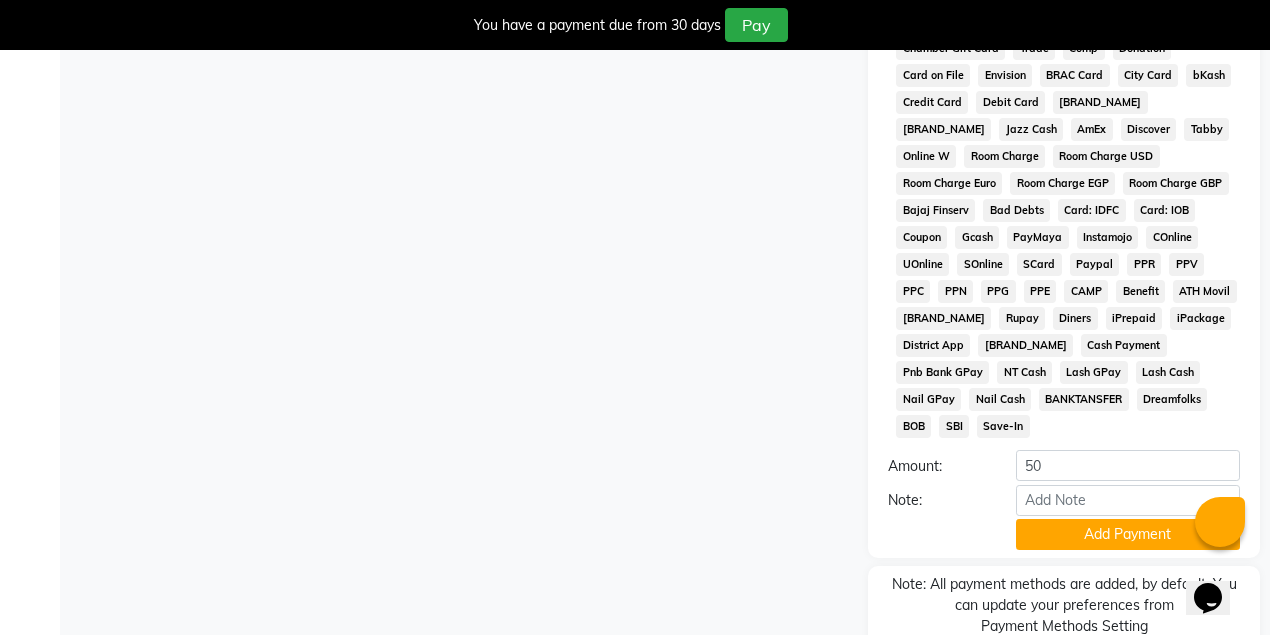 scroll, scrollTop: 1002, scrollLeft: 0, axis: vertical 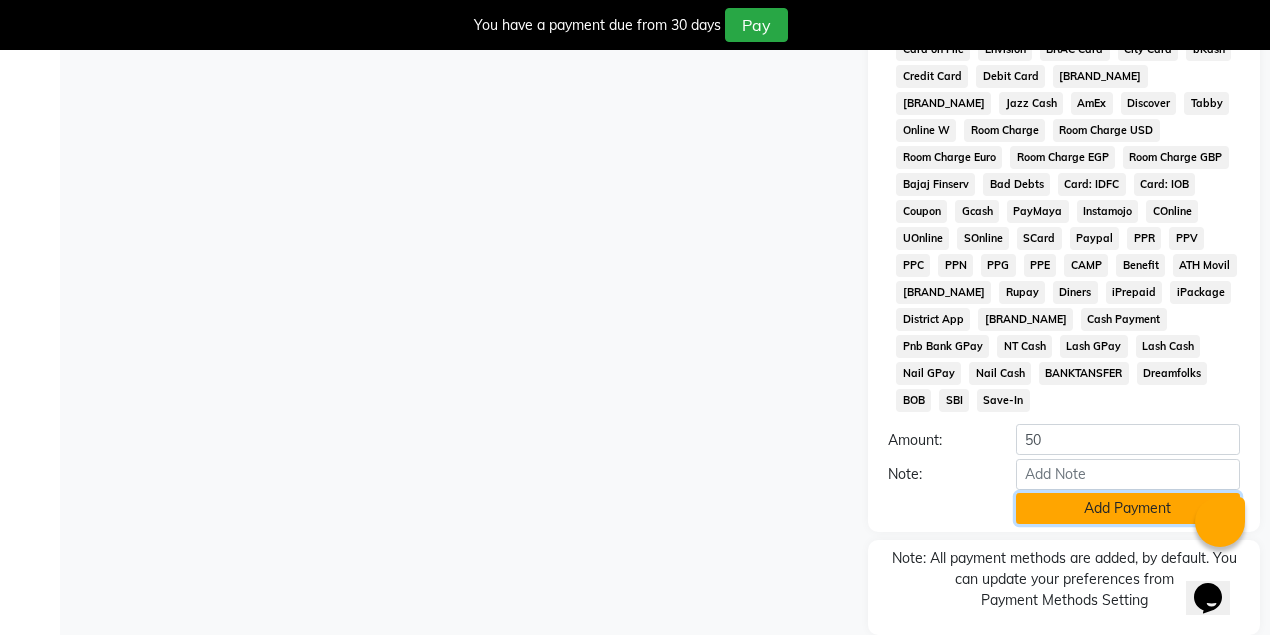 click on "Add Payment" at bounding box center [1128, 508] 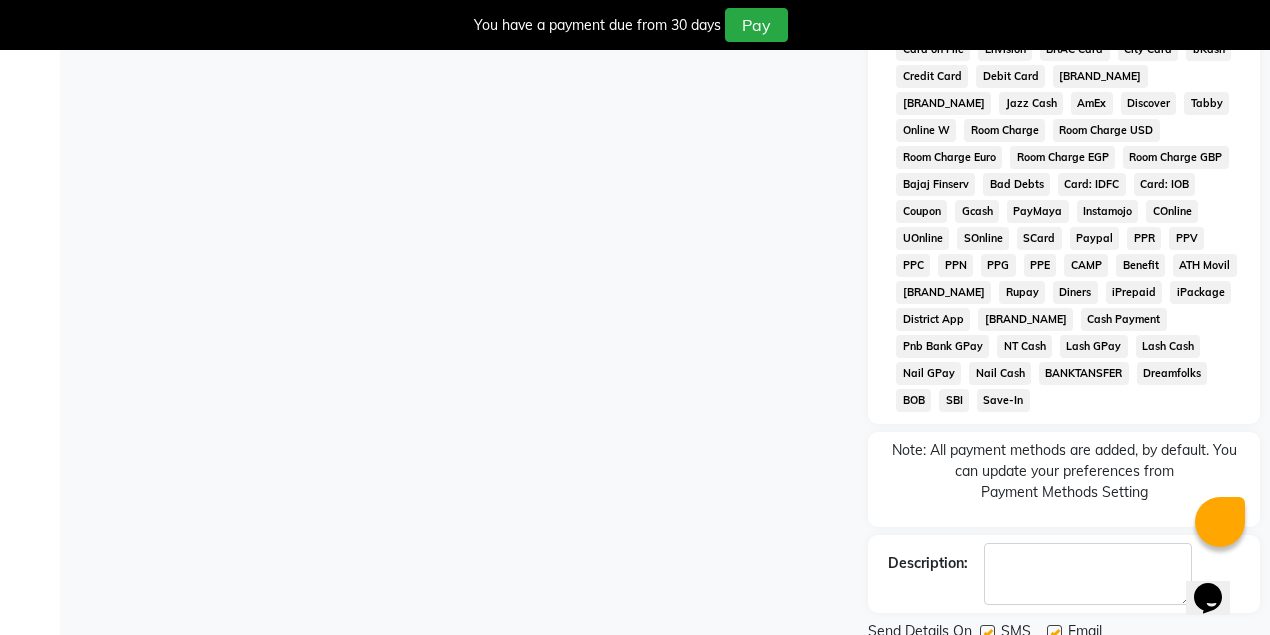 click on "Checkout" at bounding box center [1064, 665] 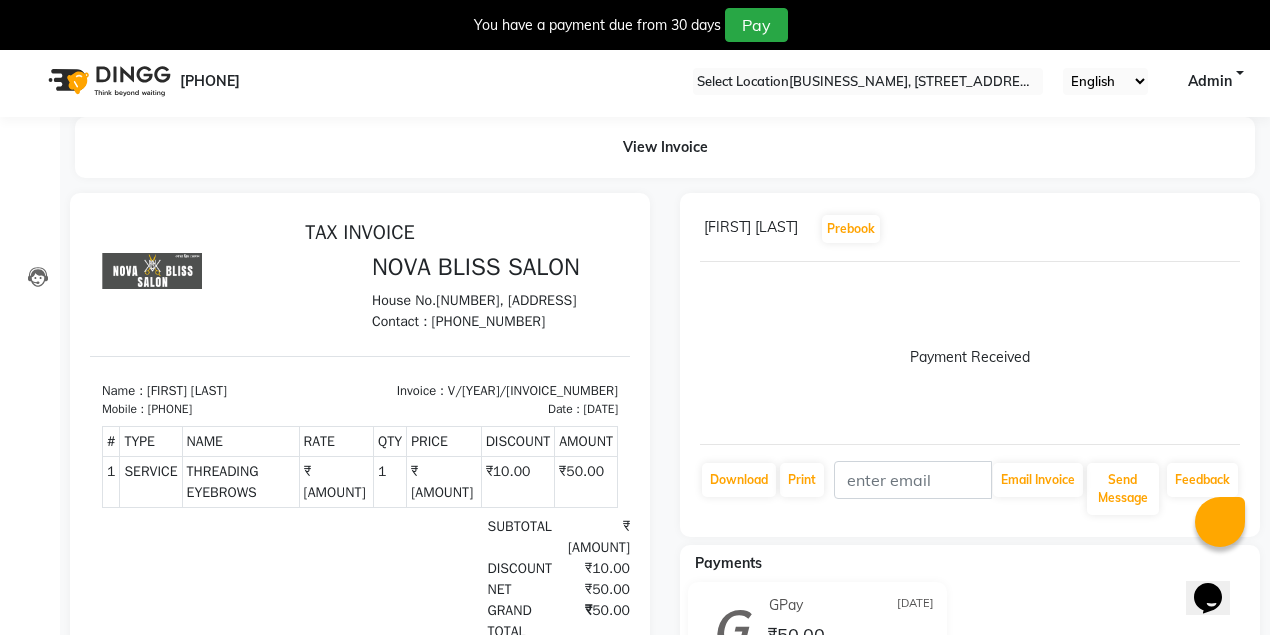 scroll, scrollTop: 0, scrollLeft: 0, axis: both 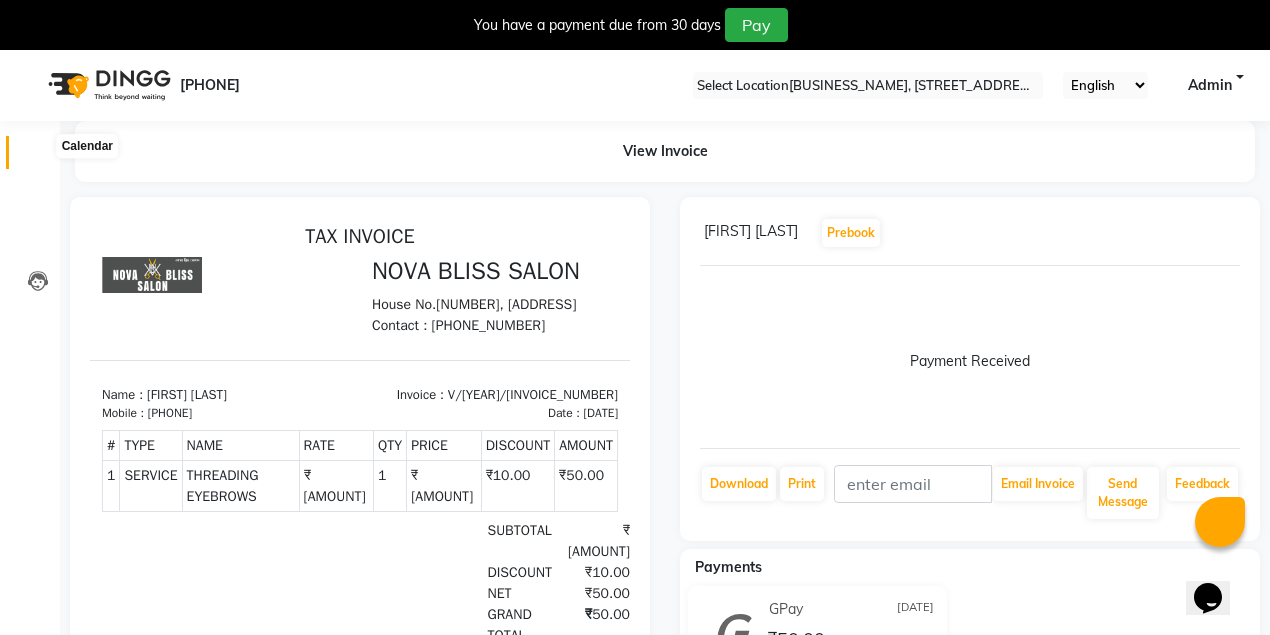 click at bounding box center (38, 157) 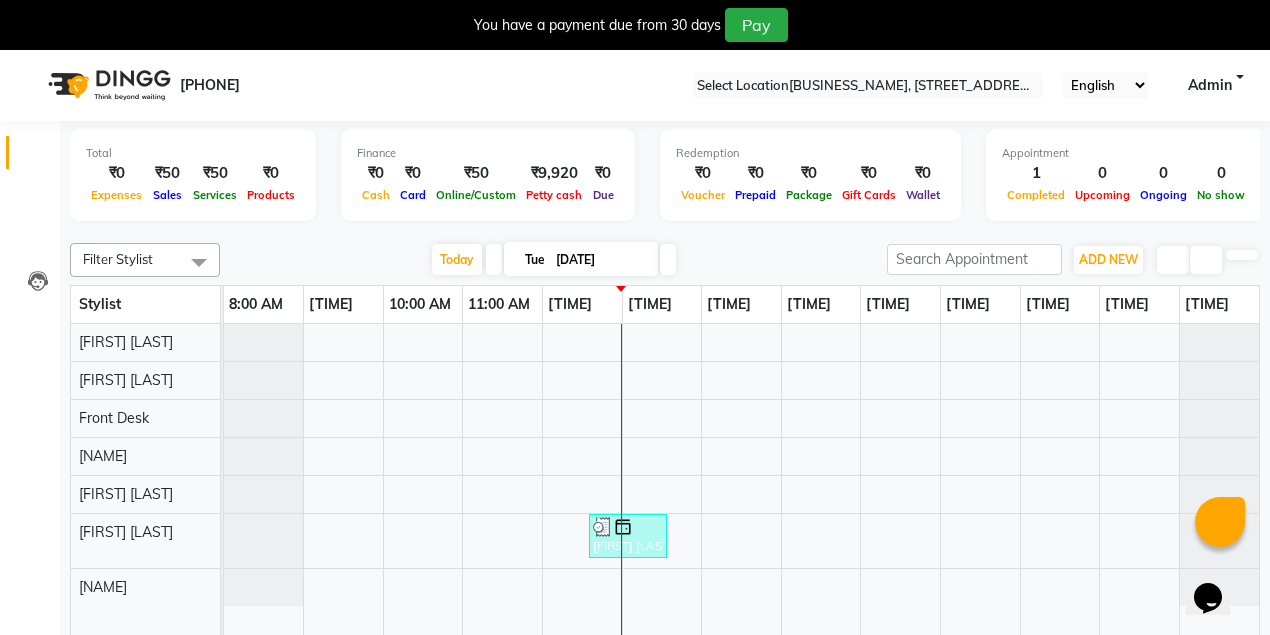 click on "Services" at bounding box center (116, 195) 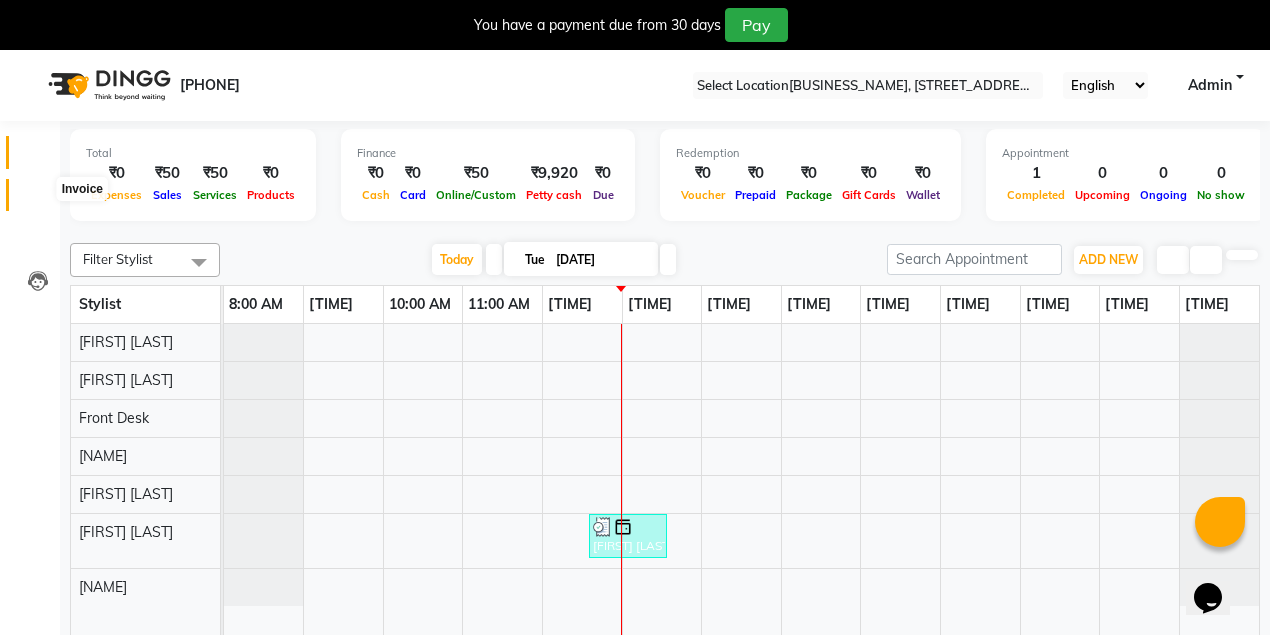 click at bounding box center (38, 200) 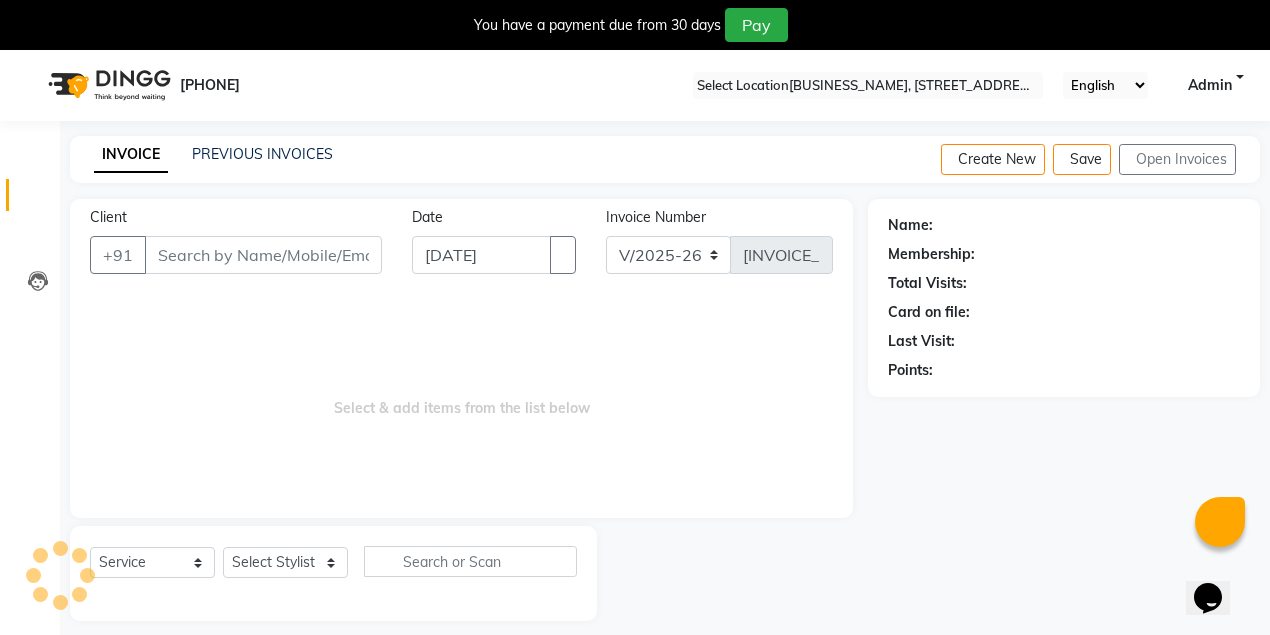click on "Client" at bounding box center [263, 255] 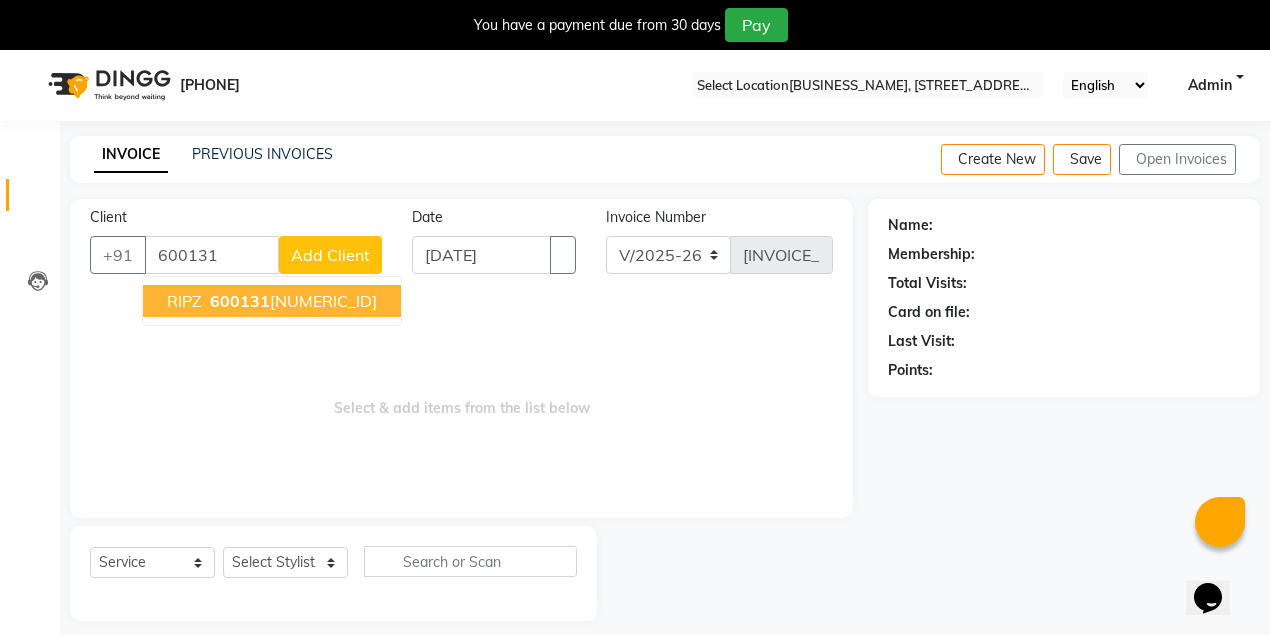 click on "600131" at bounding box center (240, 301) 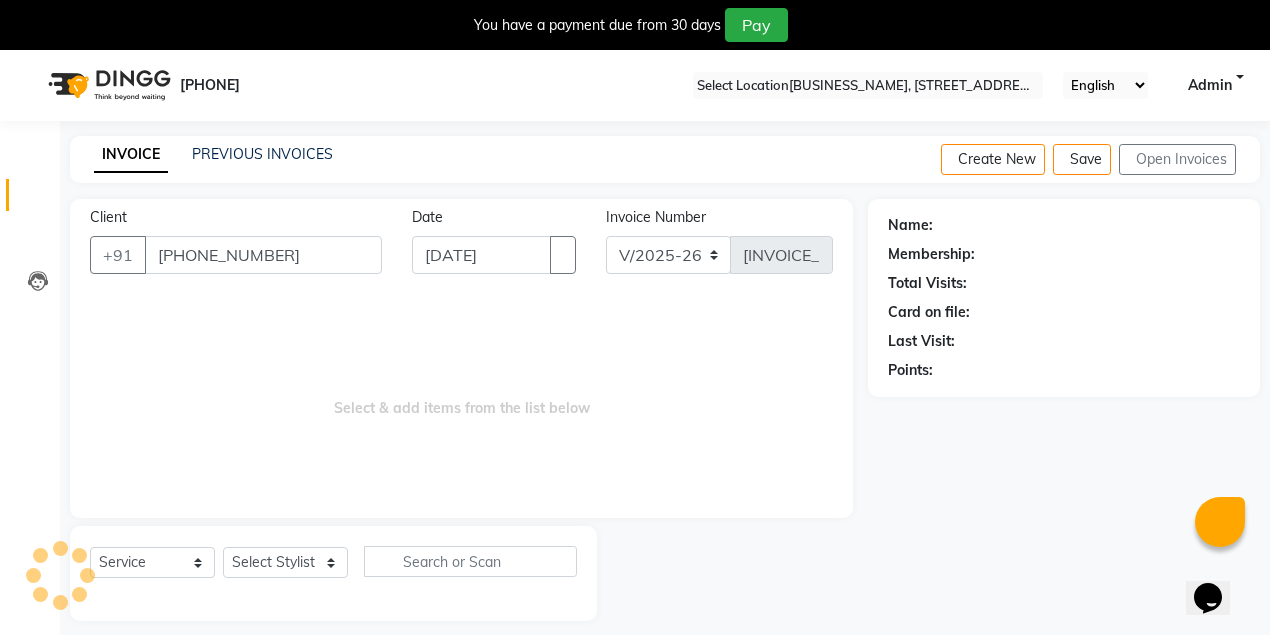 type on "[PHONE_NUMBER]" 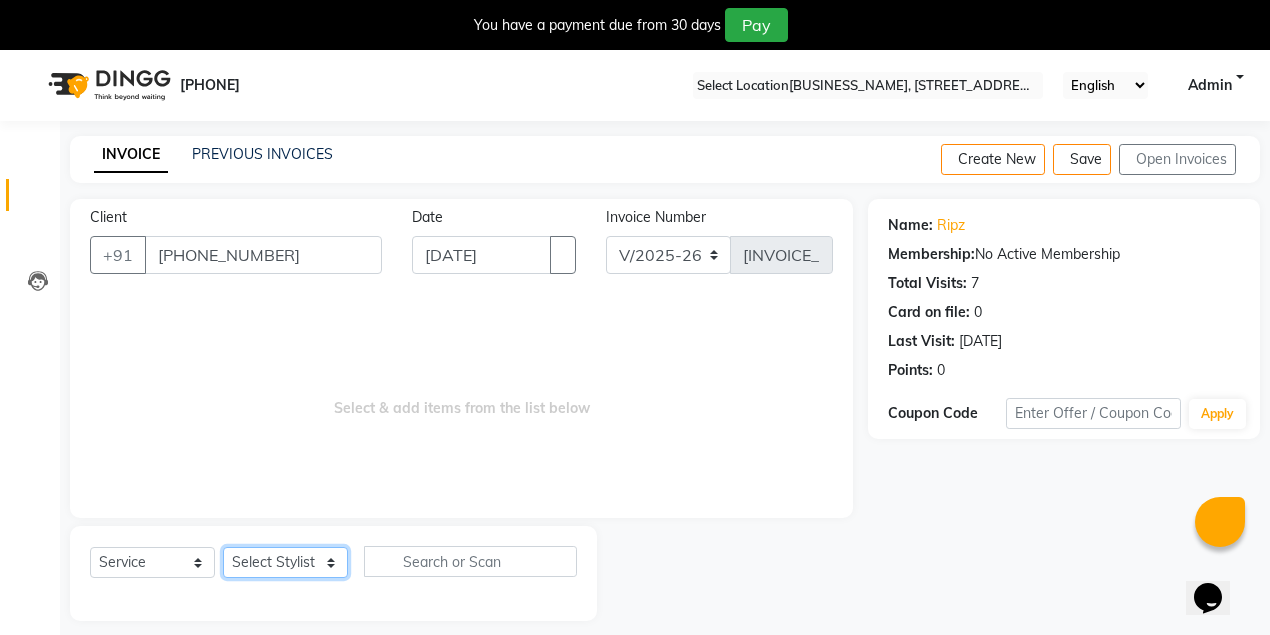 click on "Select Stylist [FIRST] [LAST] [FIRST] [LAST] [FIRST] [LAST] [FIRST] [LAST] [FIRST] [LAST]" at bounding box center (285, 562) 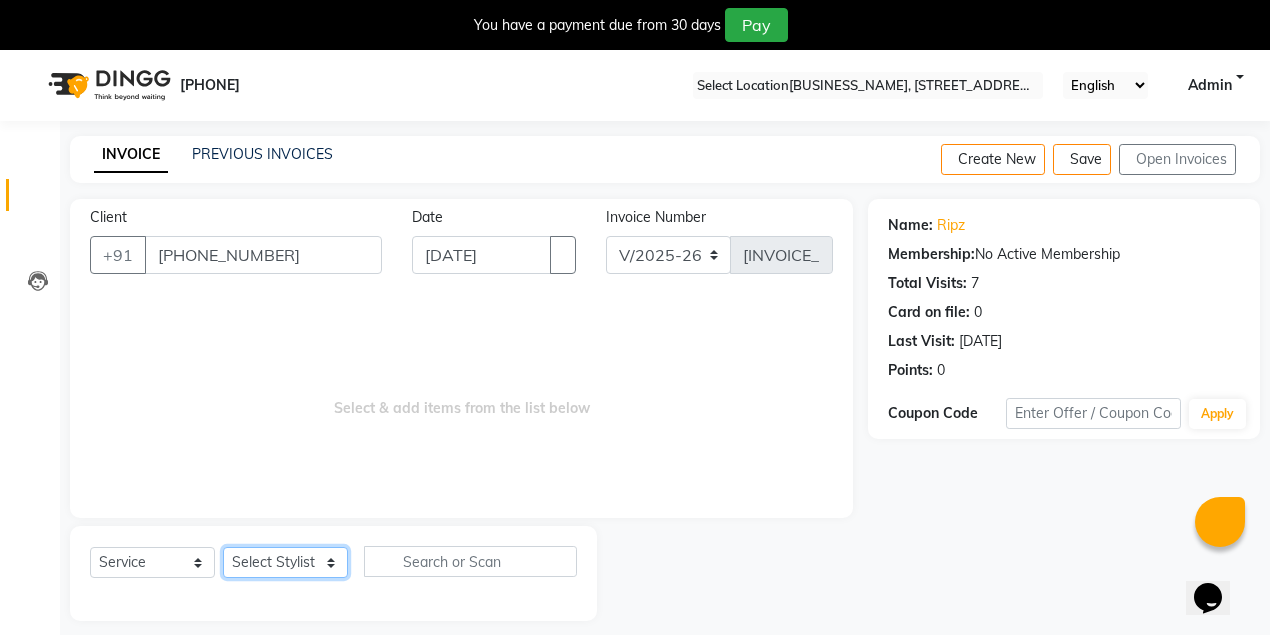 select on "[NUMERIC_ID]" 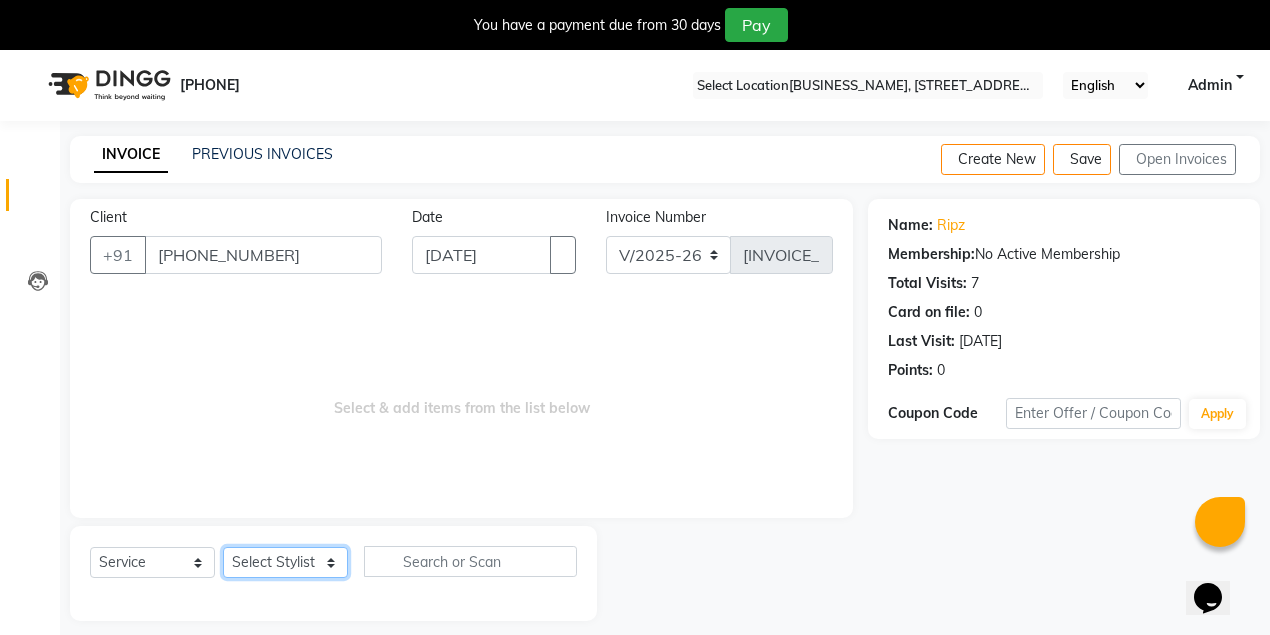 click on "Select Stylist [FIRST] [LAST] [FIRST] [LAST] [FIRST] [LAST] [FIRST] [LAST] [FIRST] [LAST]" at bounding box center [285, 562] 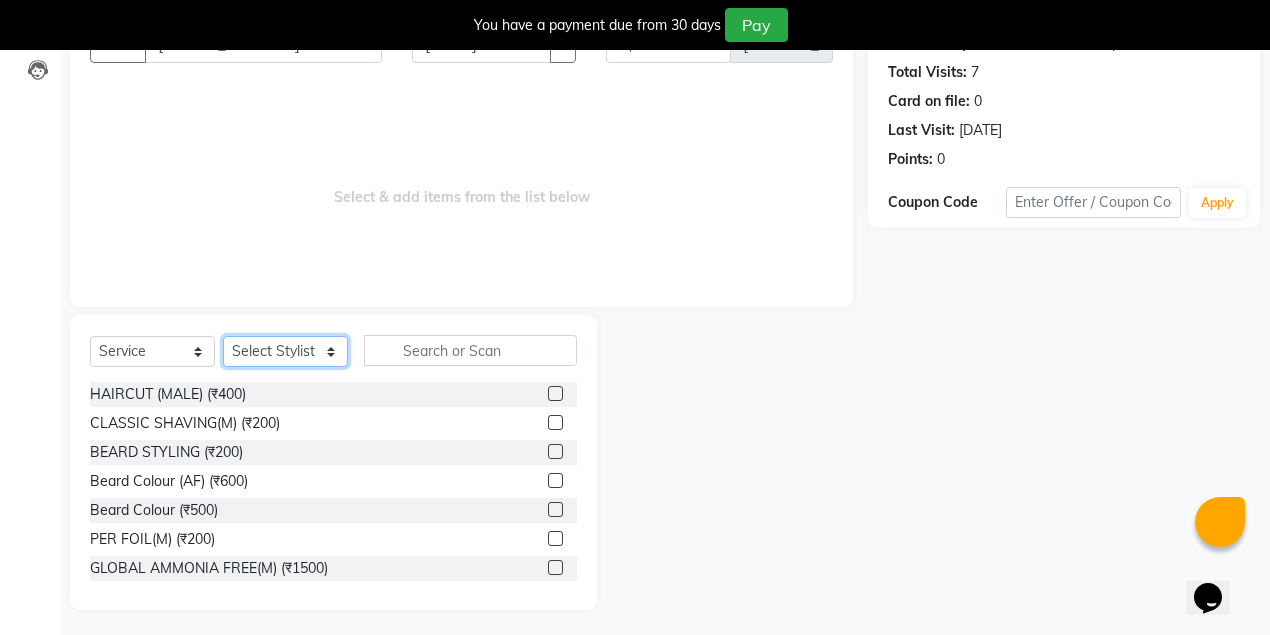 scroll, scrollTop: 214, scrollLeft: 0, axis: vertical 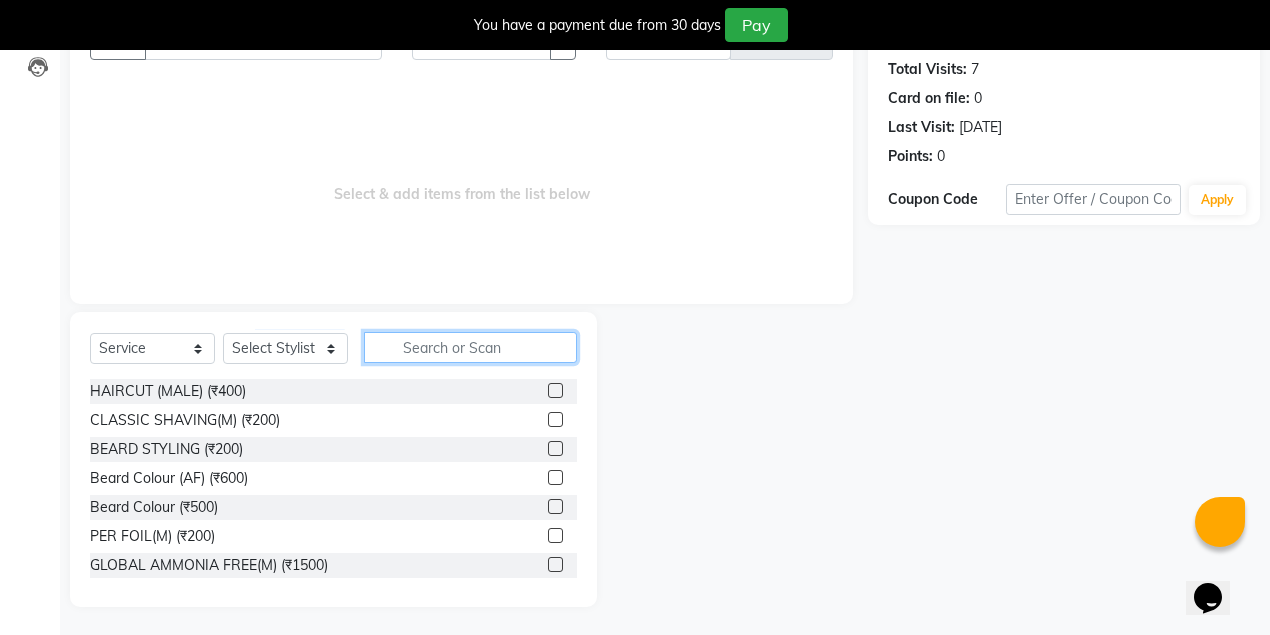 click at bounding box center [470, 347] 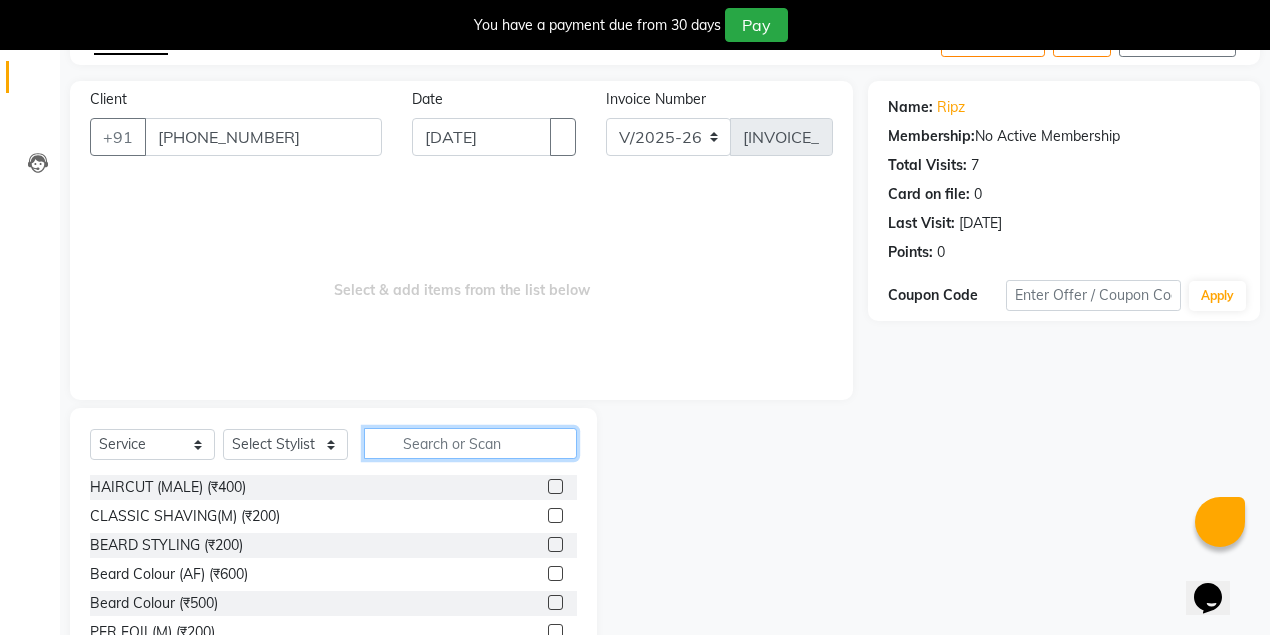 scroll, scrollTop: 133, scrollLeft: 0, axis: vertical 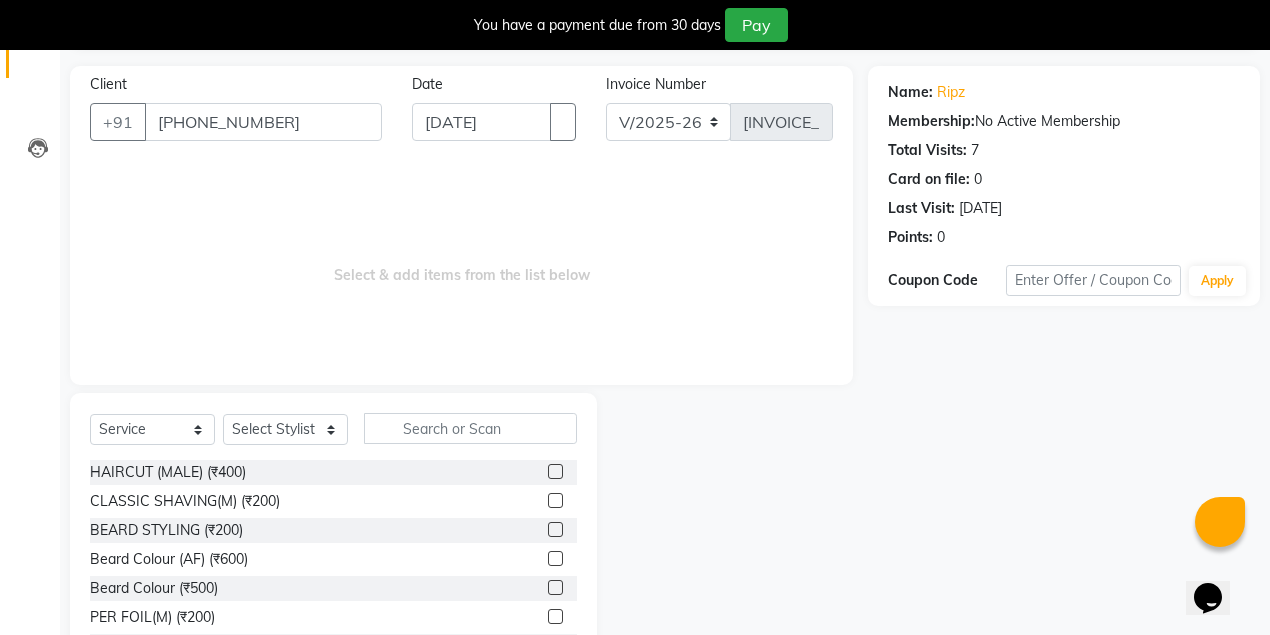 click at bounding box center [555, 500] 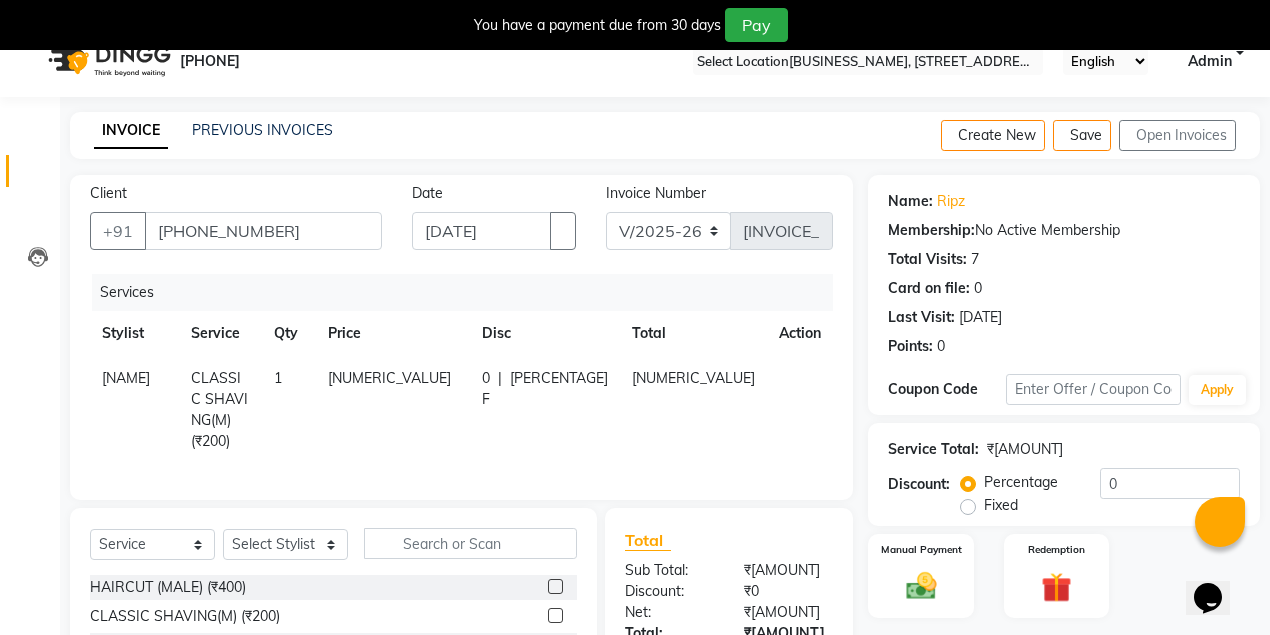scroll, scrollTop: 0, scrollLeft: 0, axis: both 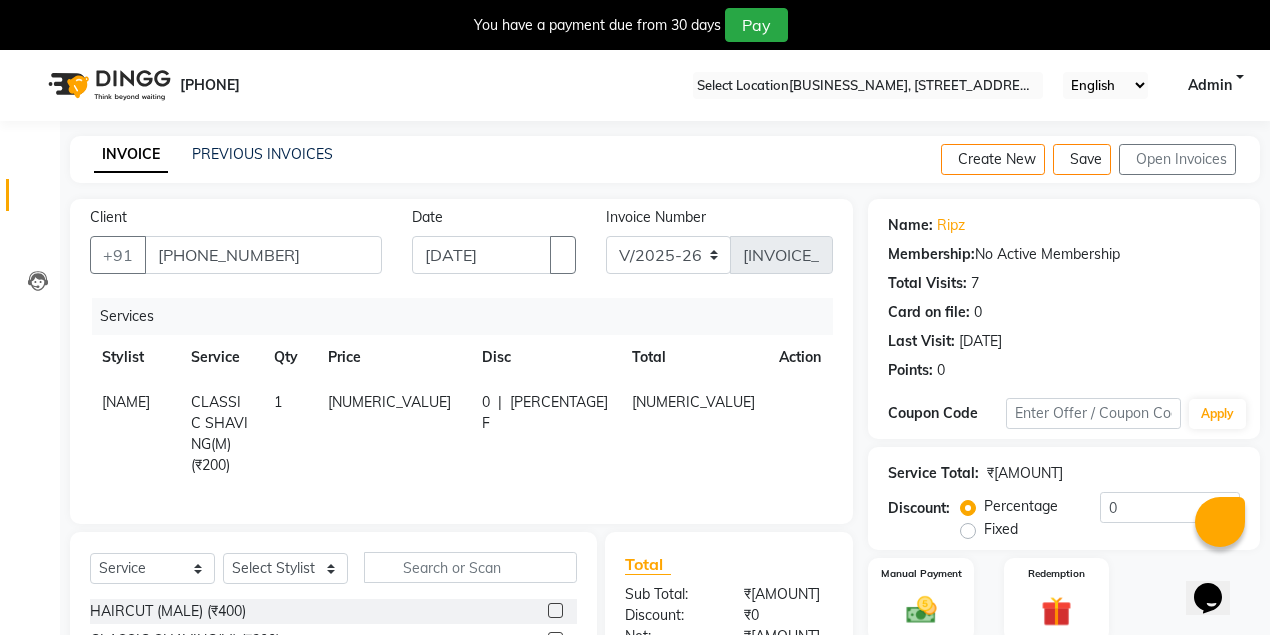 click on "0 F" at bounding box center (486, 413) 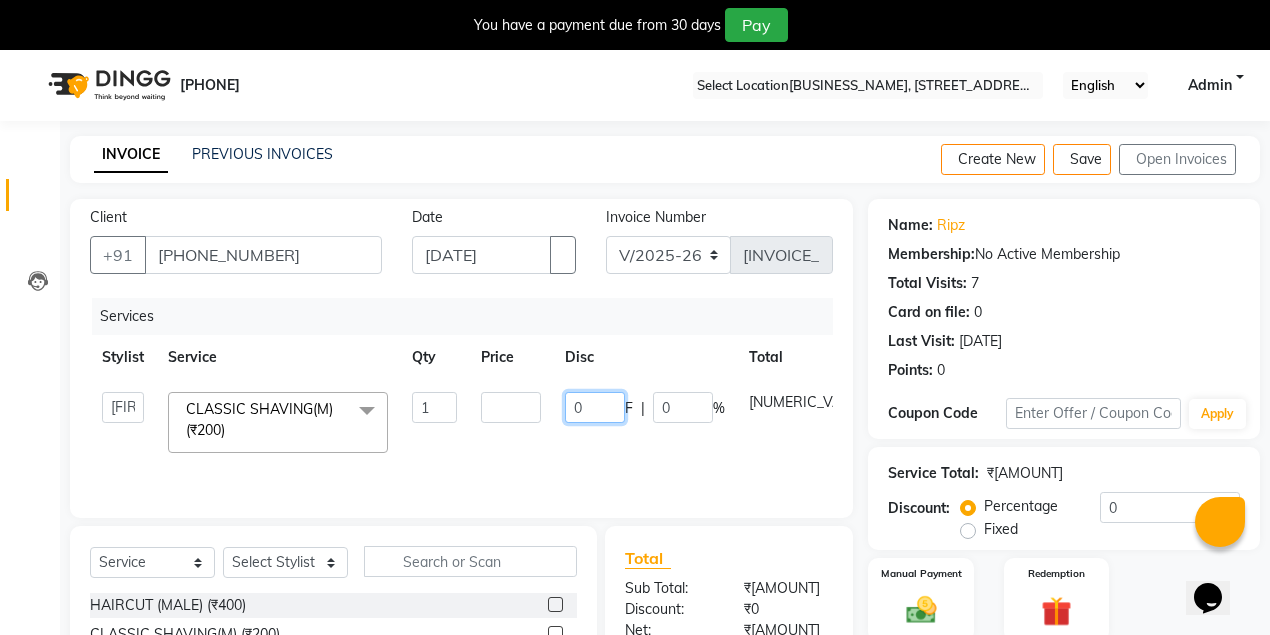click on "0" at bounding box center (595, 407) 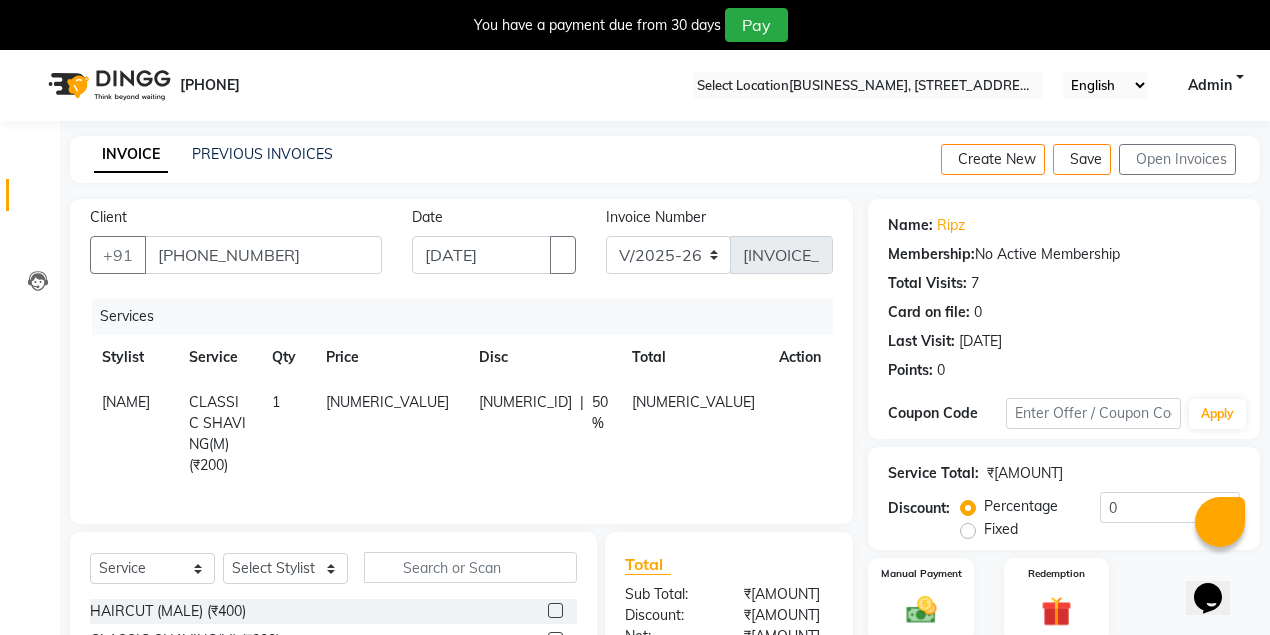 click on "100 F | 50 %" at bounding box center [543, 434] 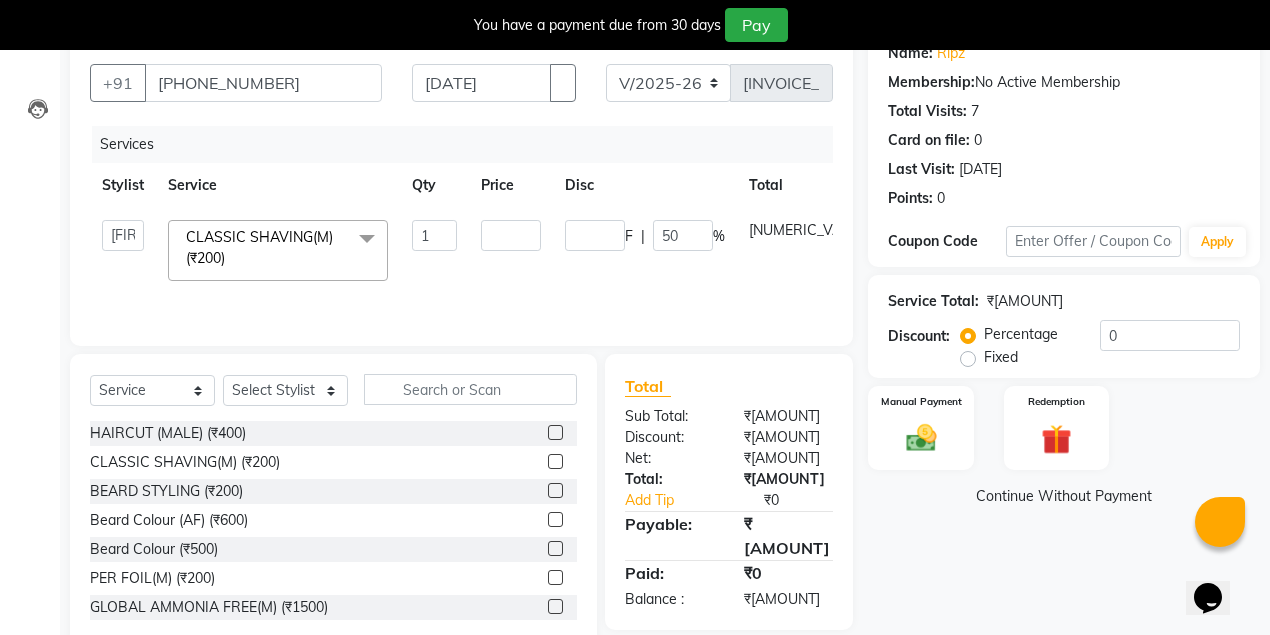 scroll, scrollTop: 214, scrollLeft: 0, axis: vertical 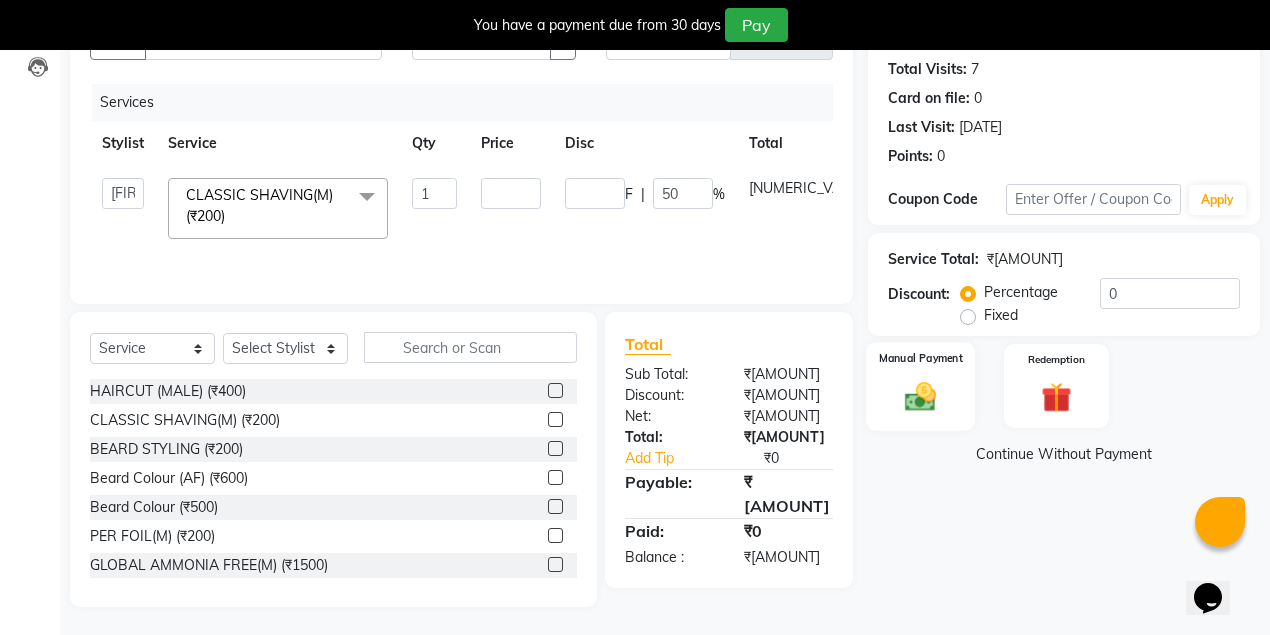 click on "Manual Payment" at bounding box center (921, 386) 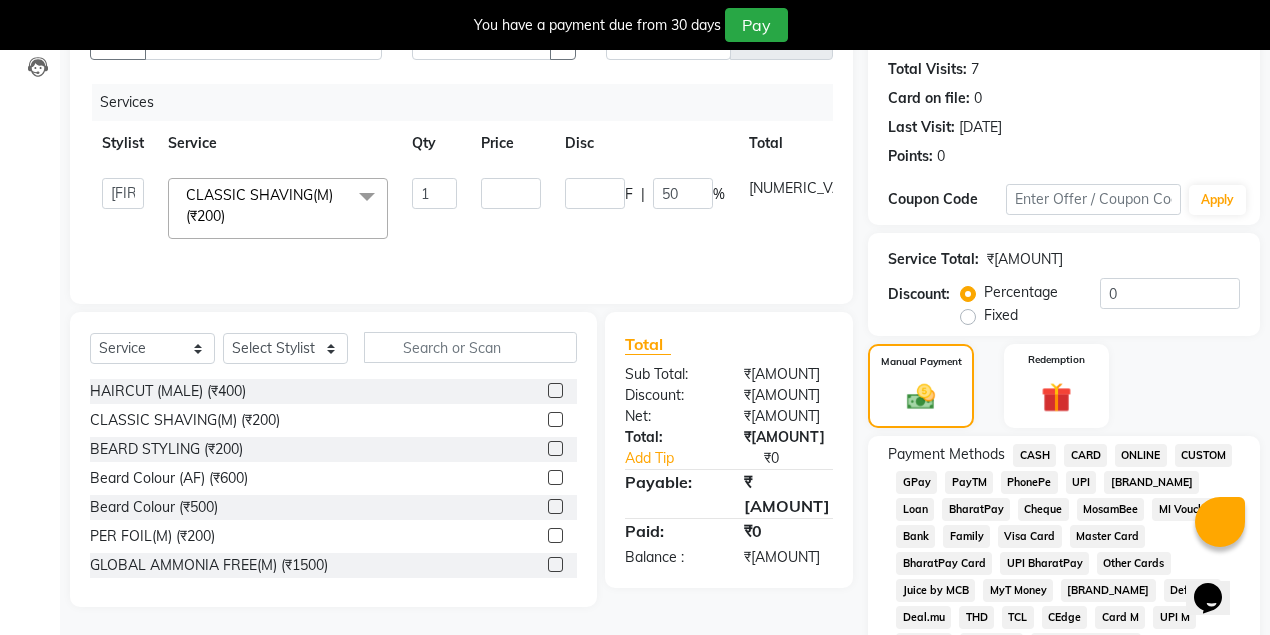 click on "CASH" at bounding box center [1034, 455] 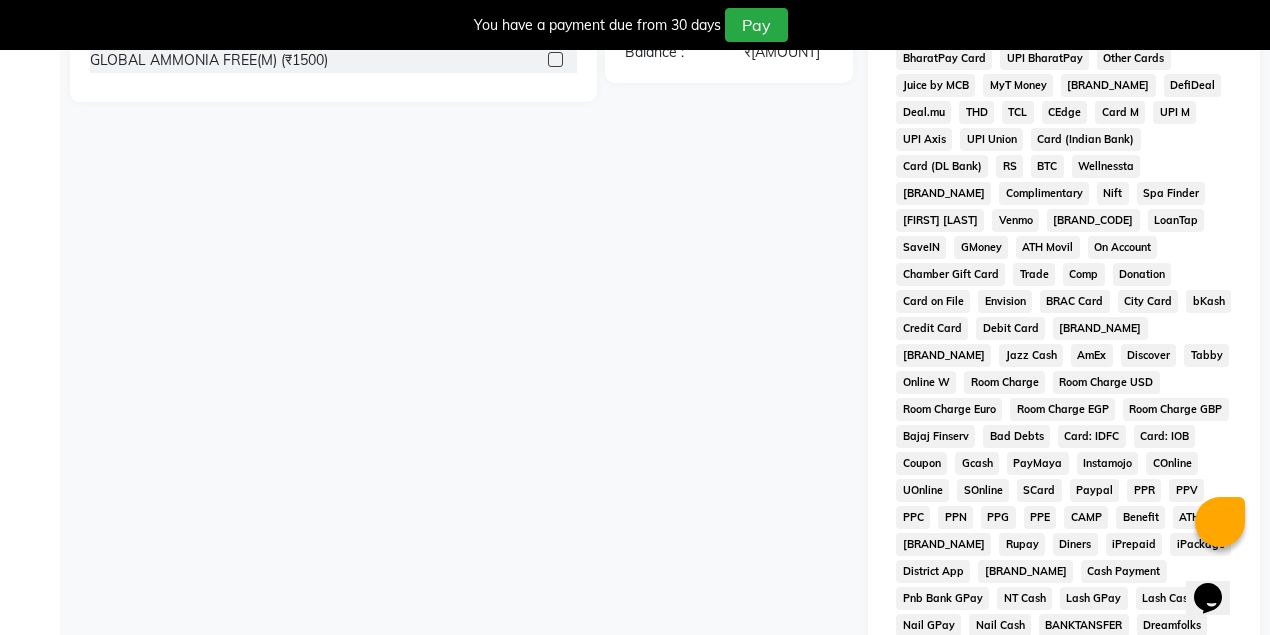 scroll, scrollTop: 880, scrollLeft: 0, axis: vertical 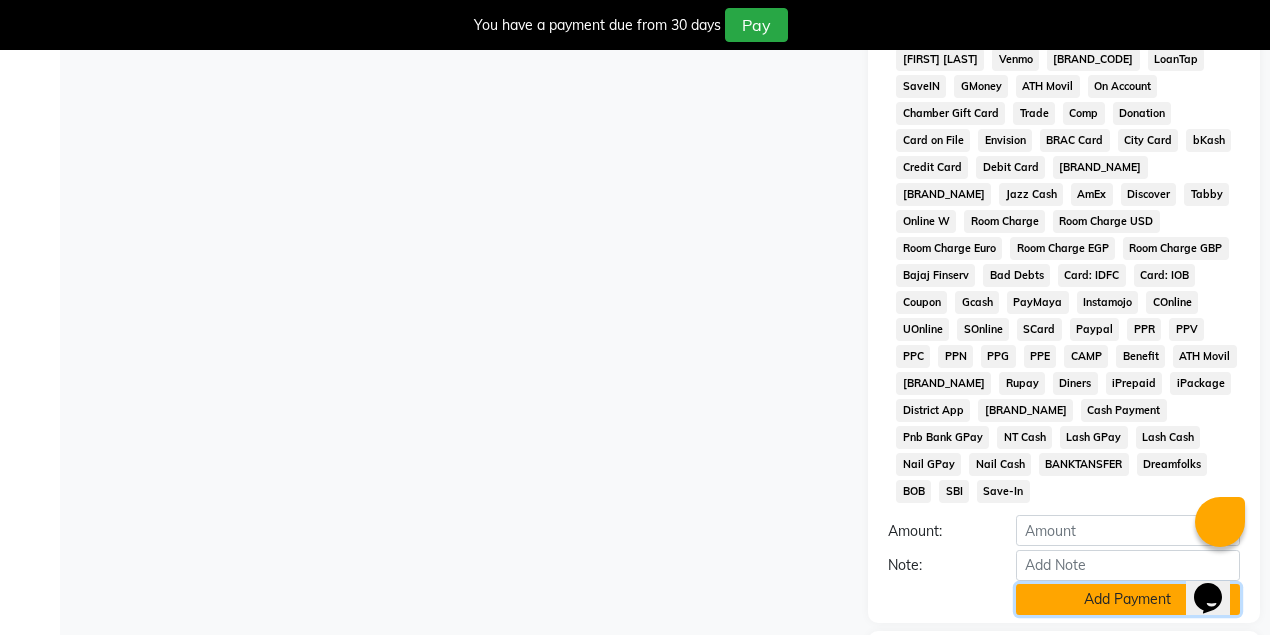 click on "Add Payment" at bounding box center [1128, 599] 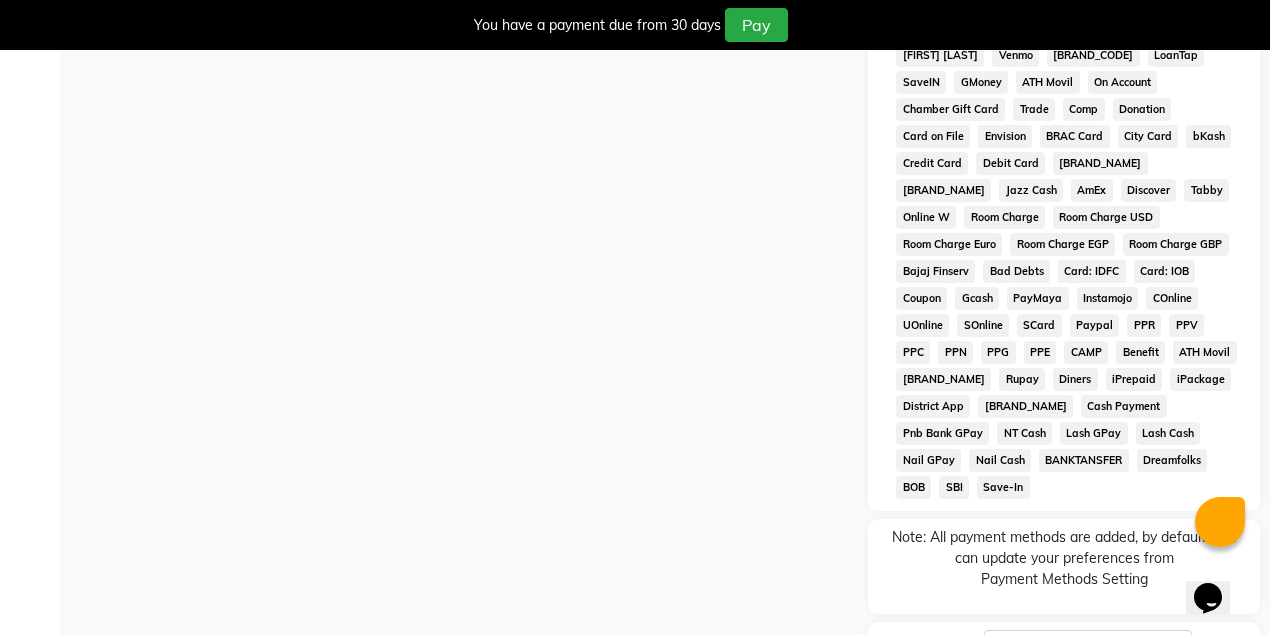 scroll, scrollTop: 978, scrollLeft: 0, axis: vertical 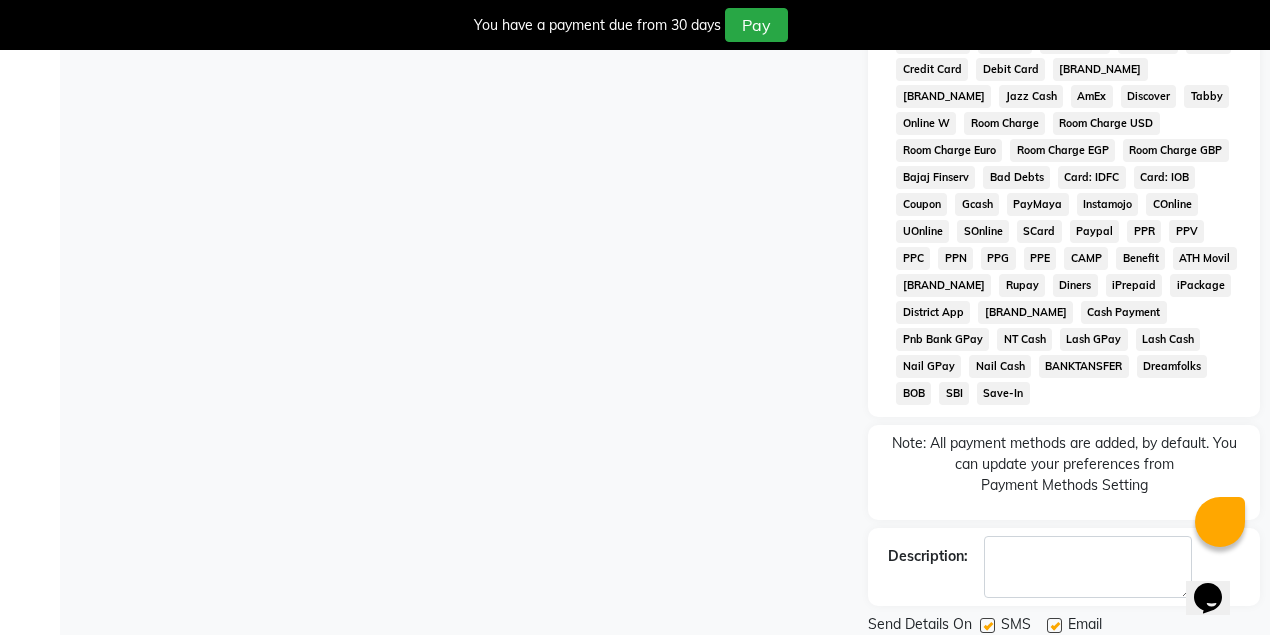 click on "Checkout" at bounding box center [1064, 658] 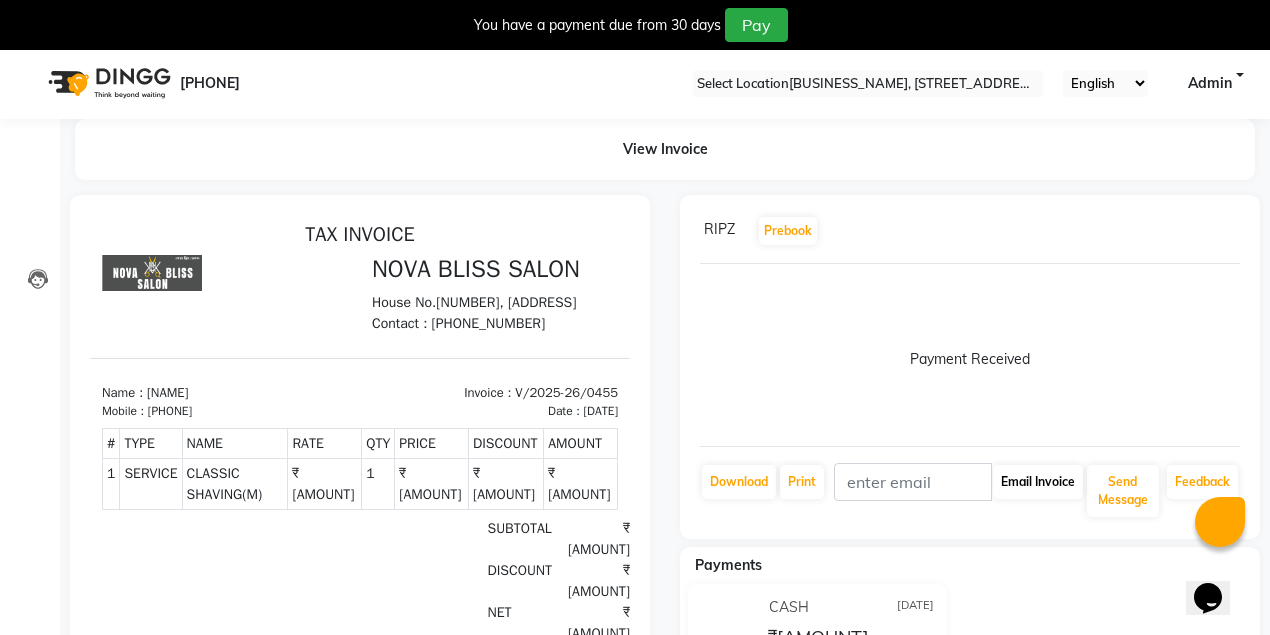scroll, scrollTop: 0, scrollLeft: 0, axis: both 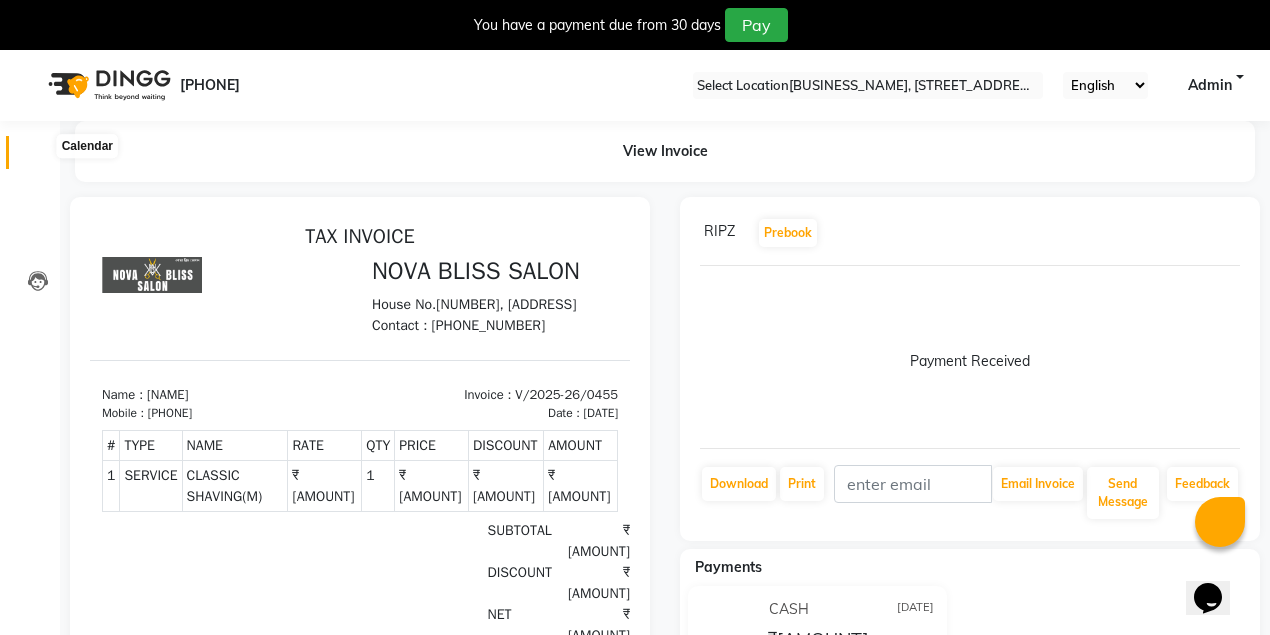 click at bounding box center [37, 157] 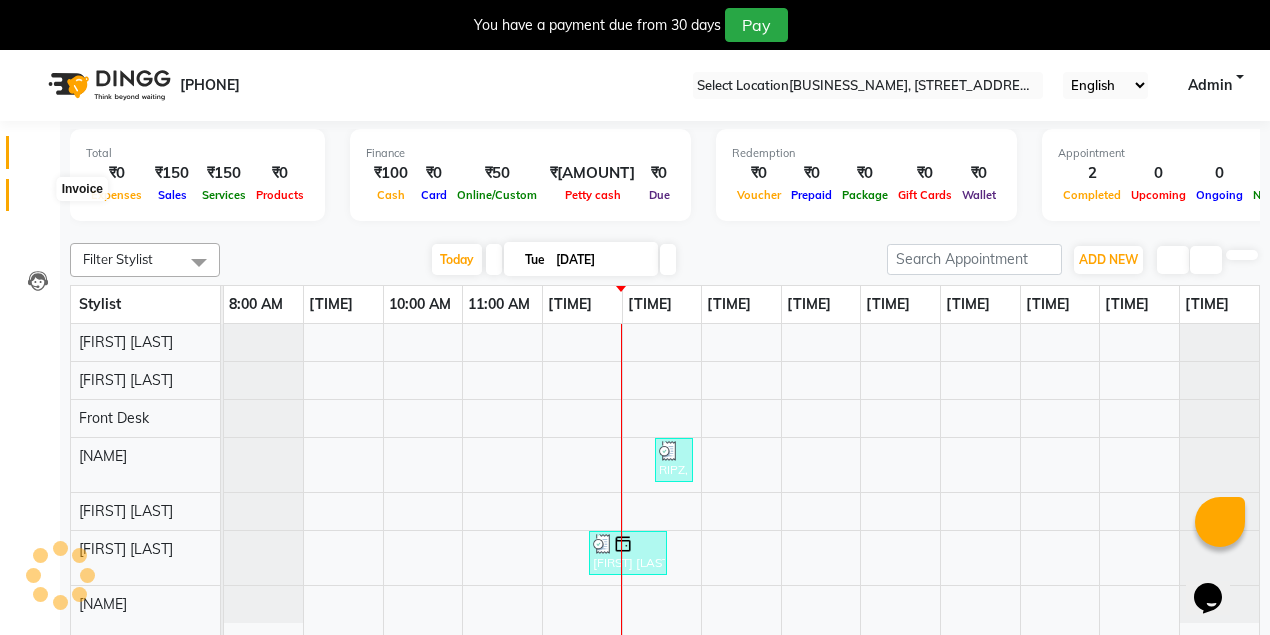 click at bounding box center (38, 200) 